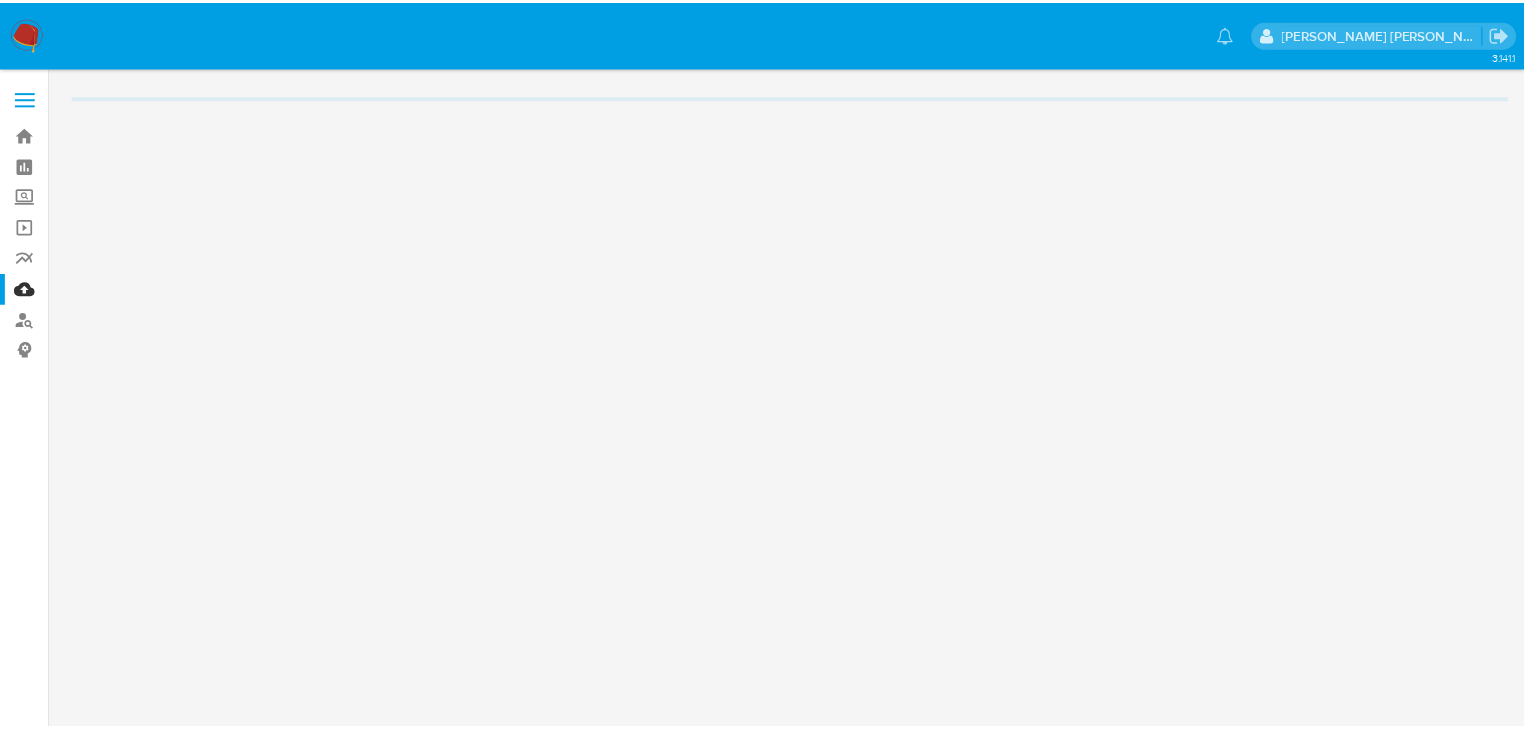 scroll, scrollTop: 0, scrollLeft: 0, axis: both 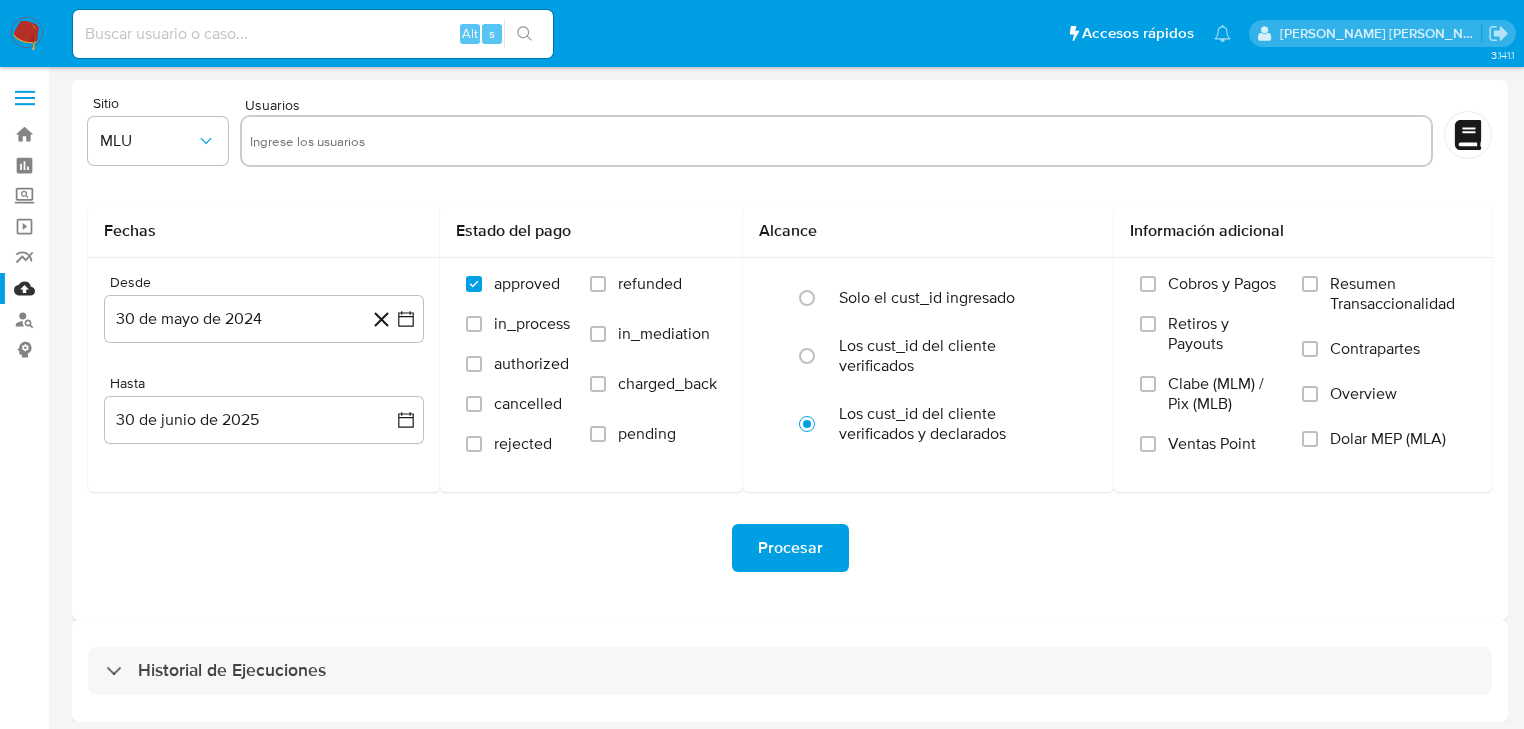 click at bounding box center [313, 34] 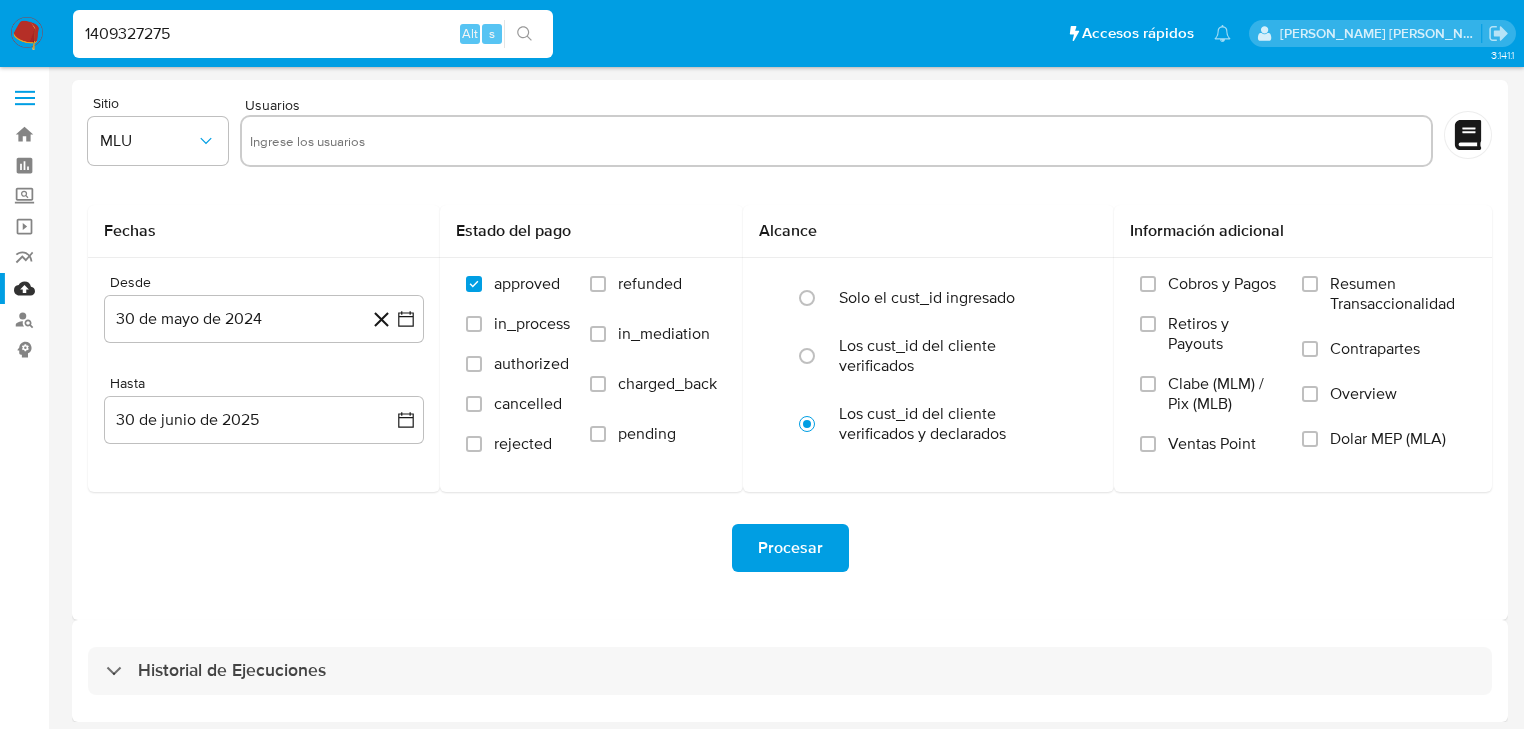 type on "1409327275" 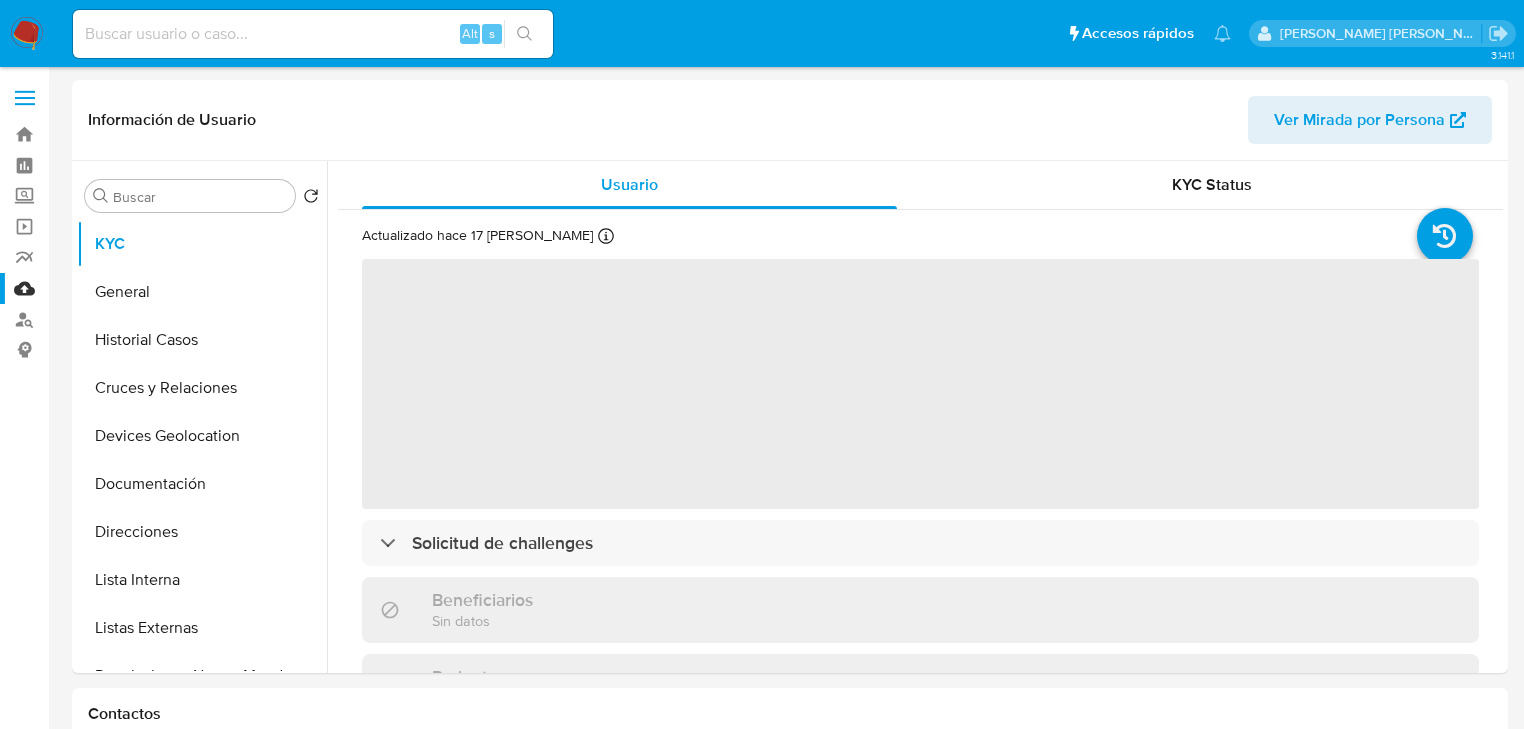 select on "10" 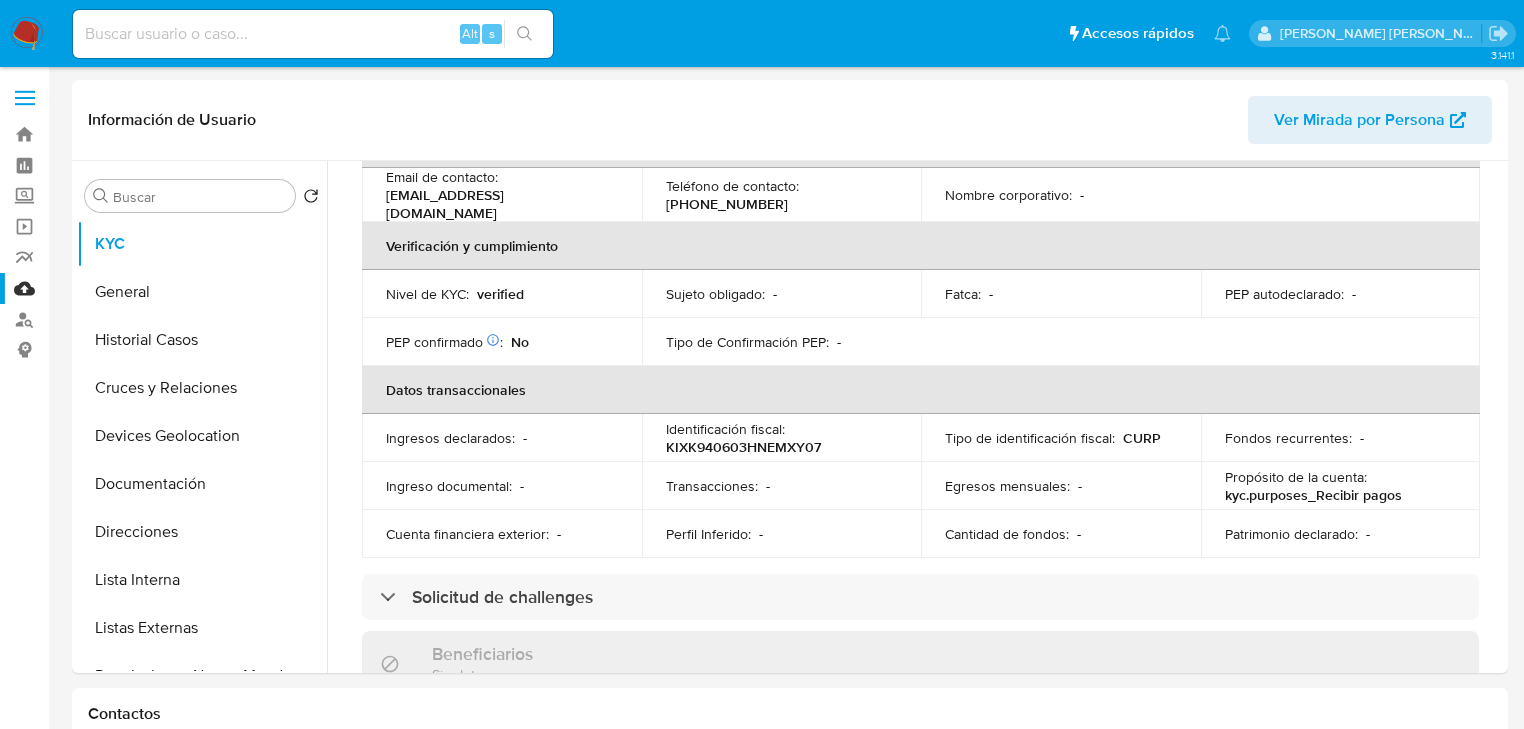scroll, scrollTop: 480, scrollLeft: 0, axis: vertical 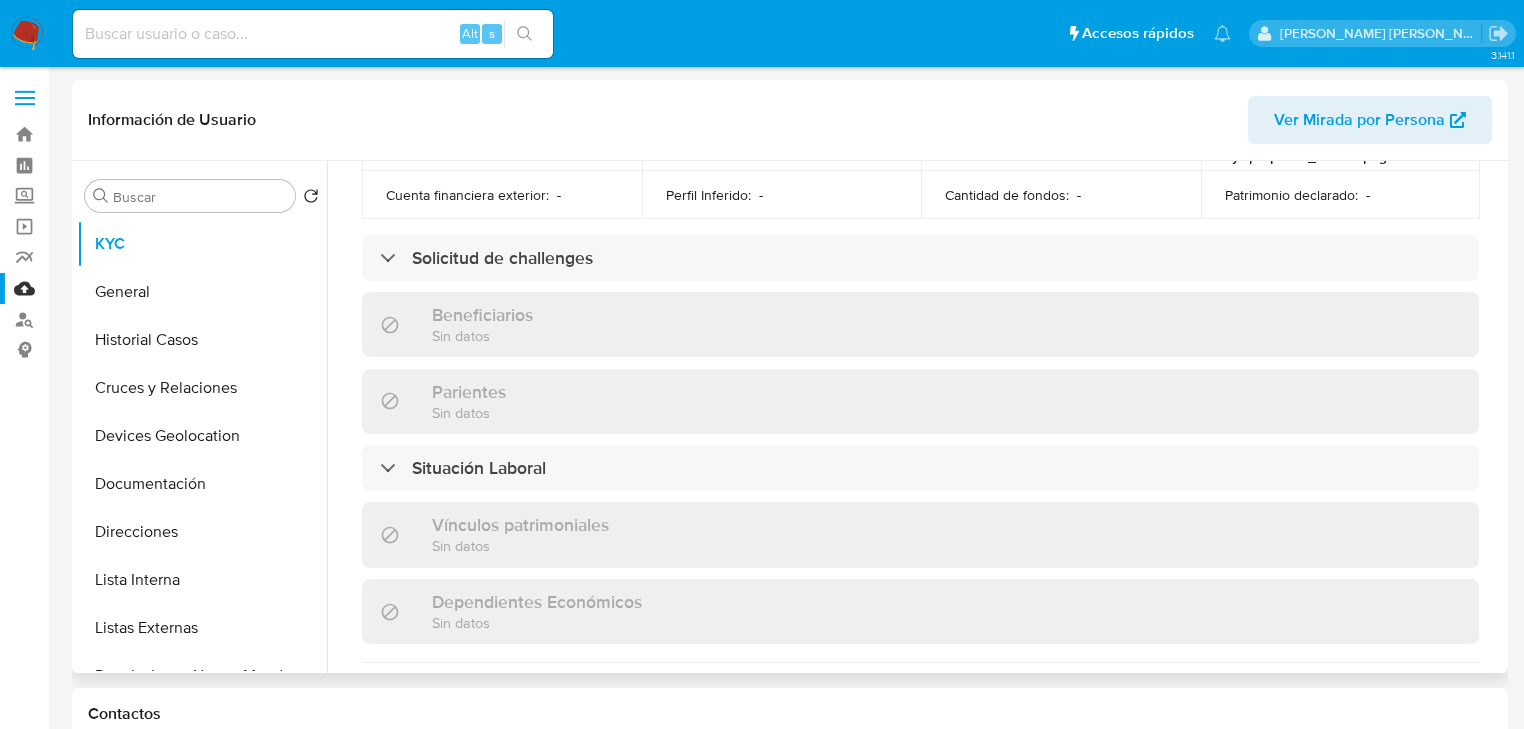 click on "Historial Casos" at bounding box center (202, 340) 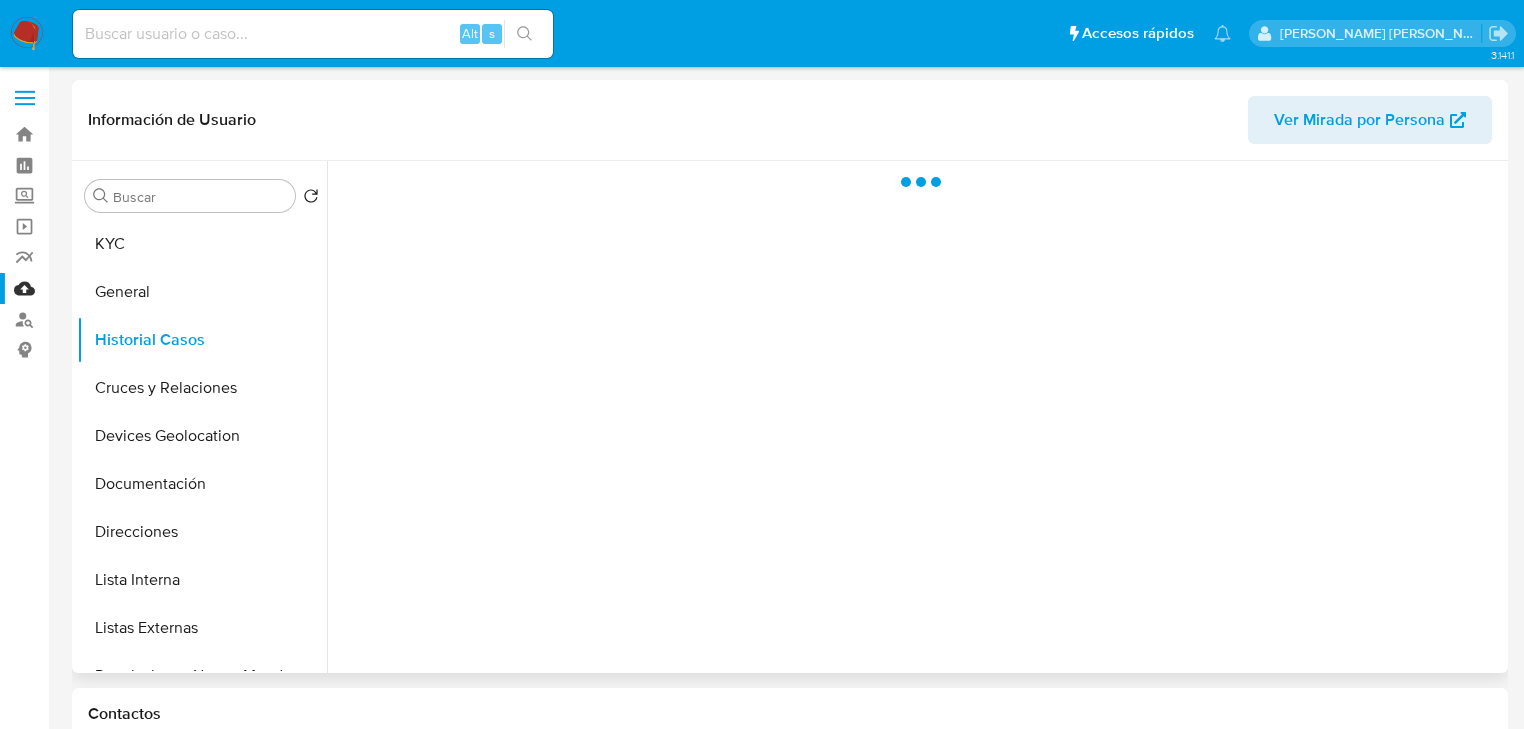 scroll, scrollTop: 0, scrollLeft: 0, axis: both 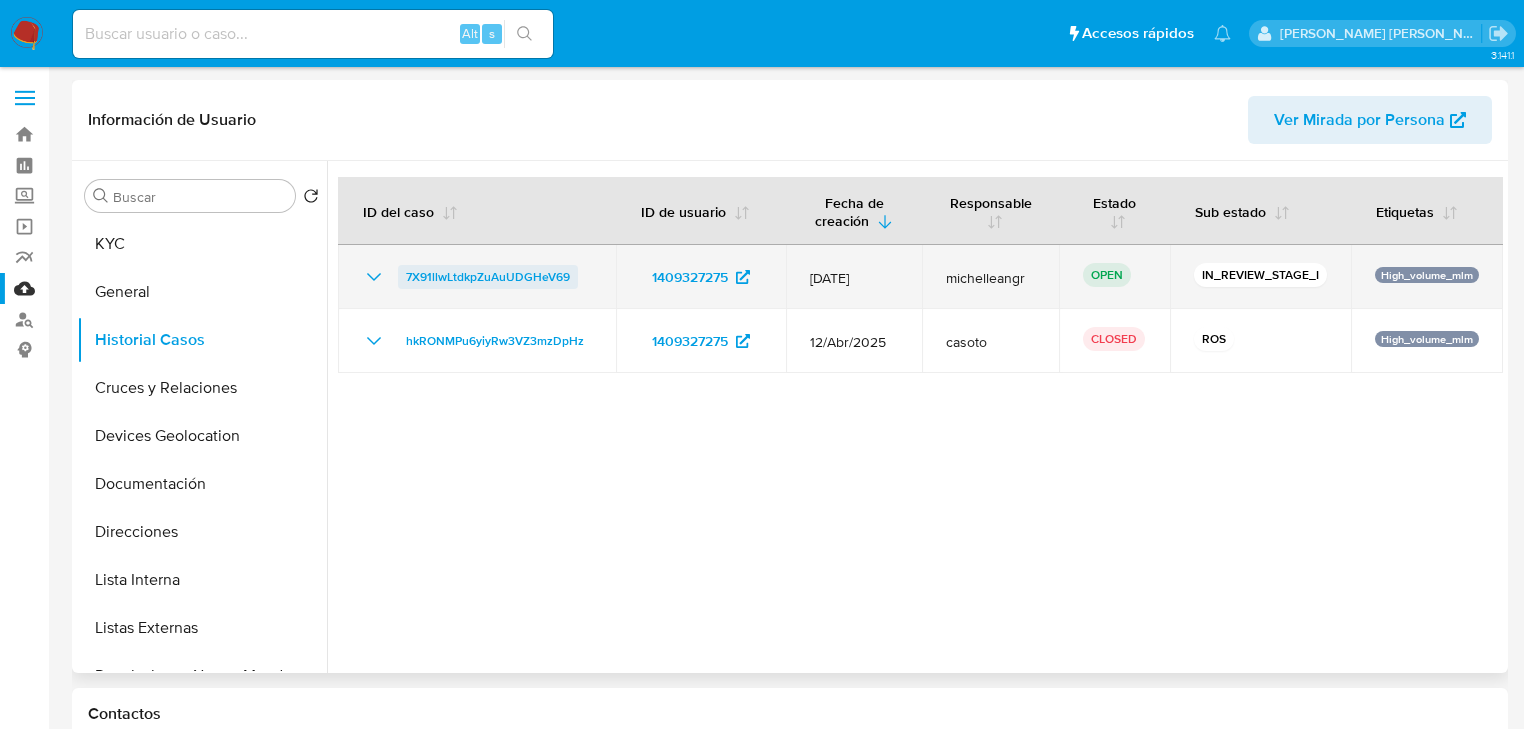 click on "7X91llwLtdkpZuAuUDGHeV69" at bounding box center [488, 277] 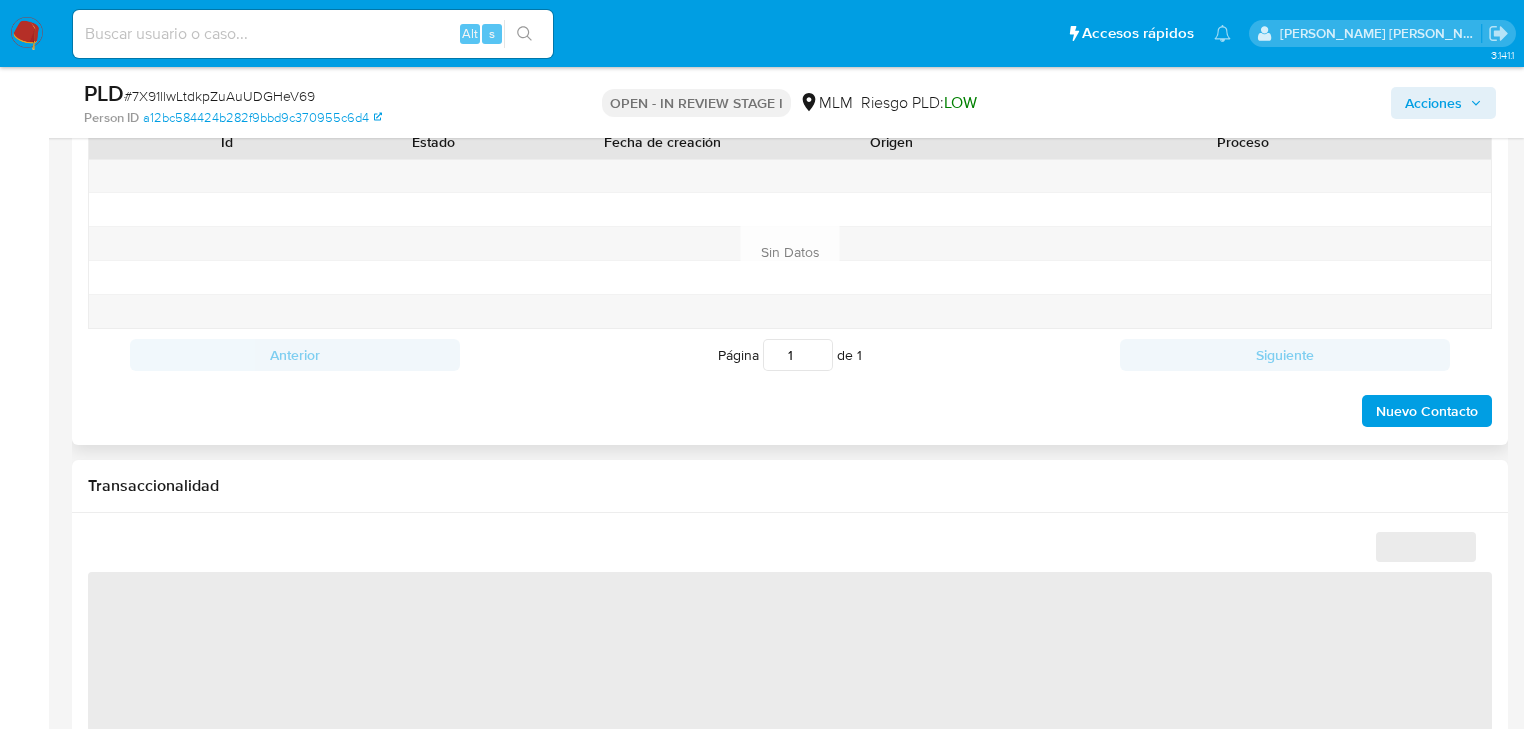 scroll, scrollTop: 880, scrollLeft: 0, axis: vertical 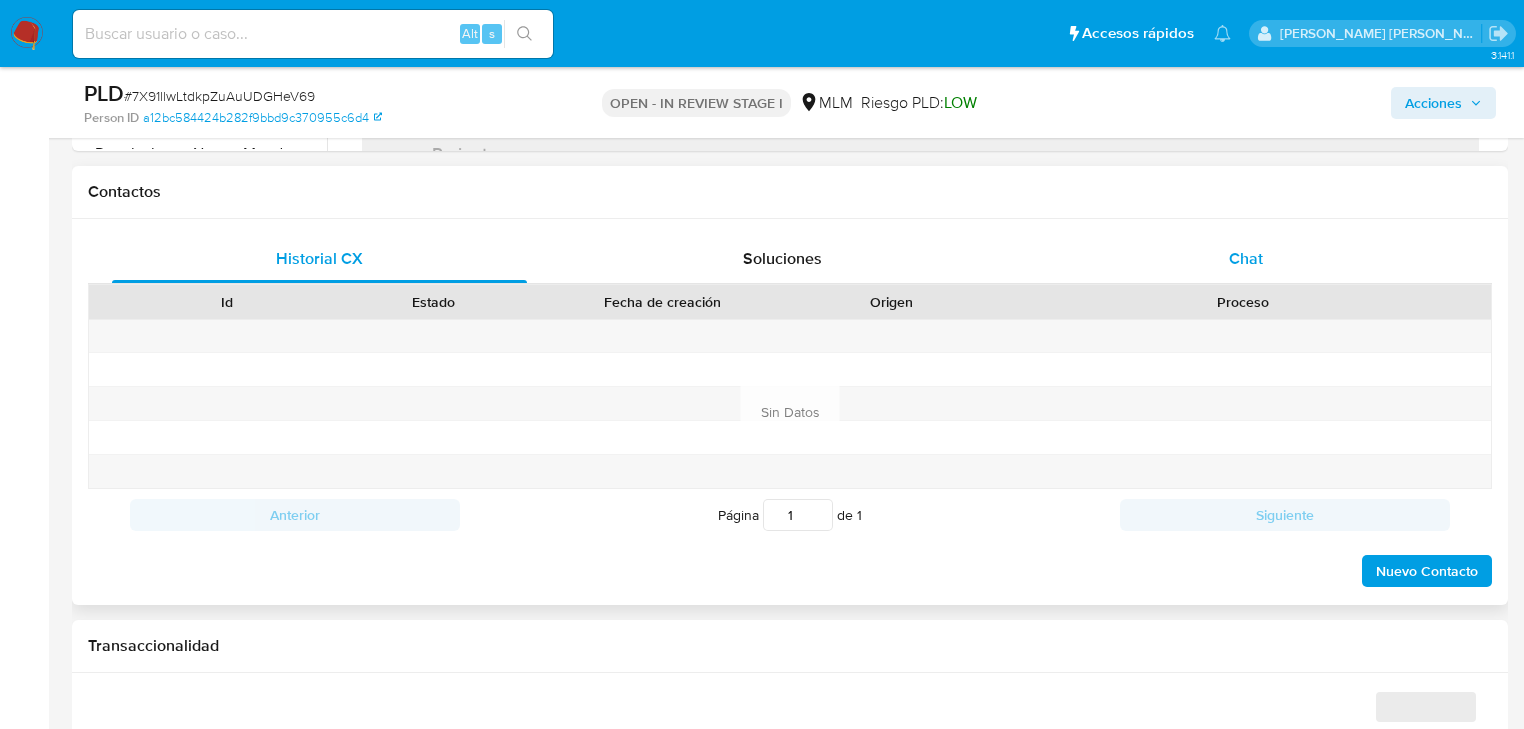 drag, startPoint x: 1252, startPoint y: 230, endPoint x: 1257, endPoint y: 240, distance: 11.18034 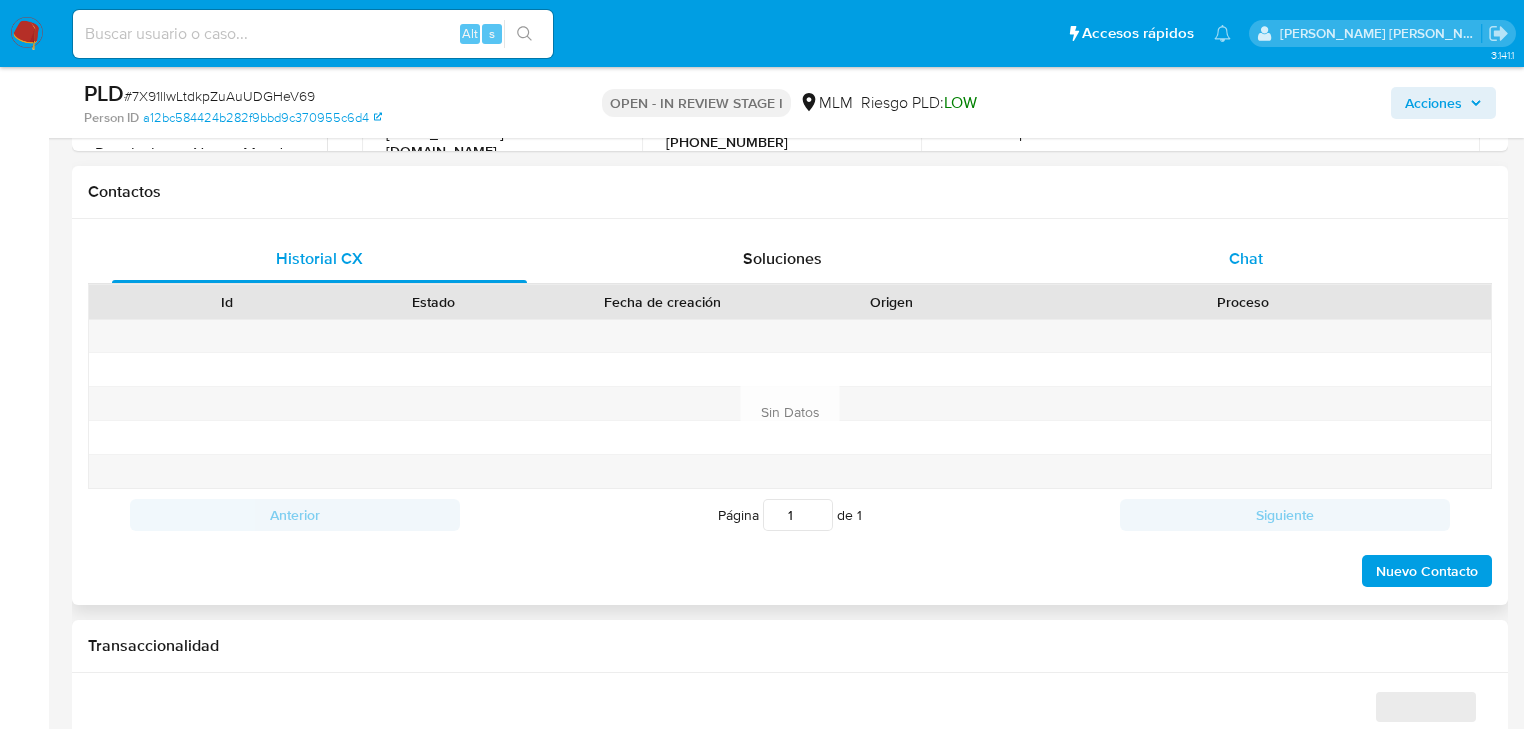 click on "Chat" at bounding box center [1246, 258] 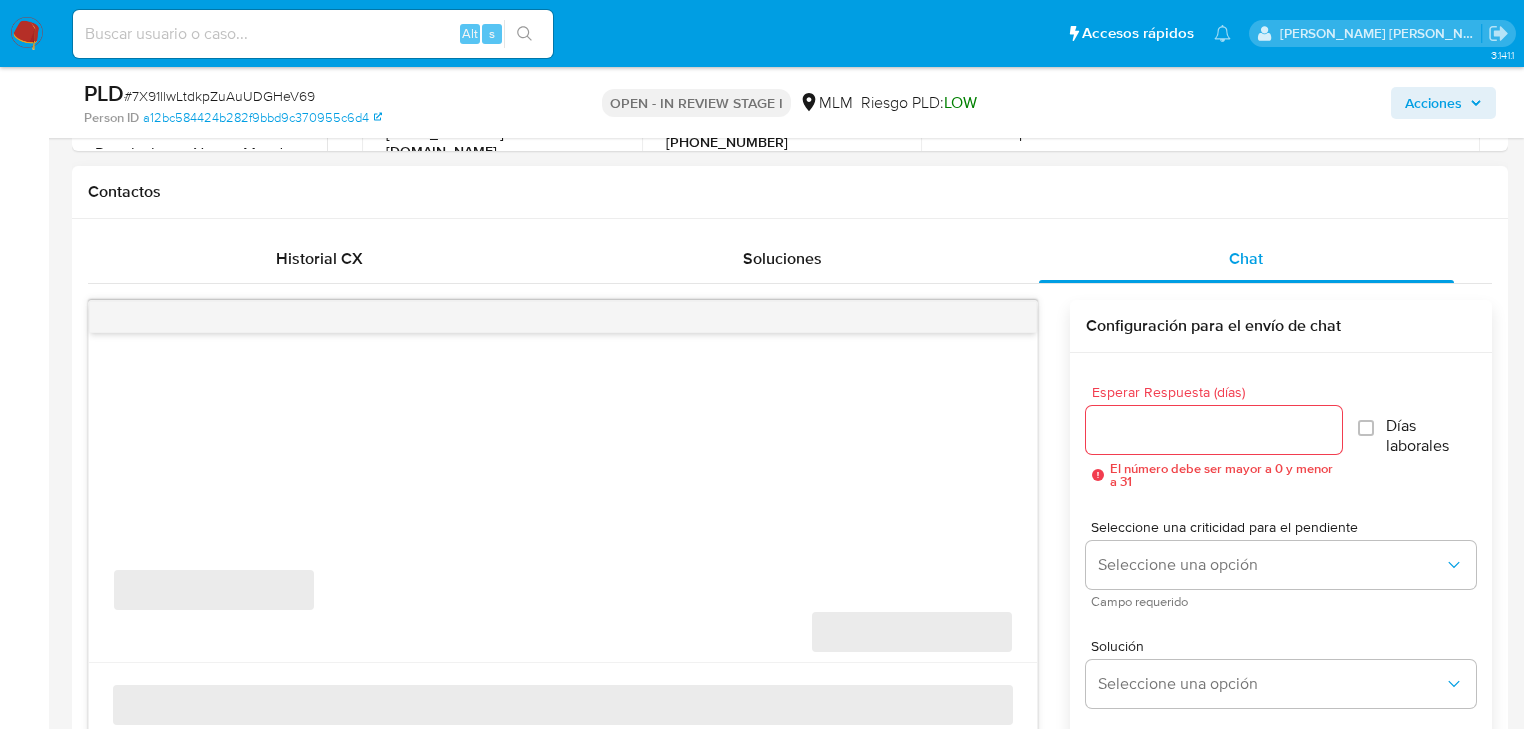 select on "10" 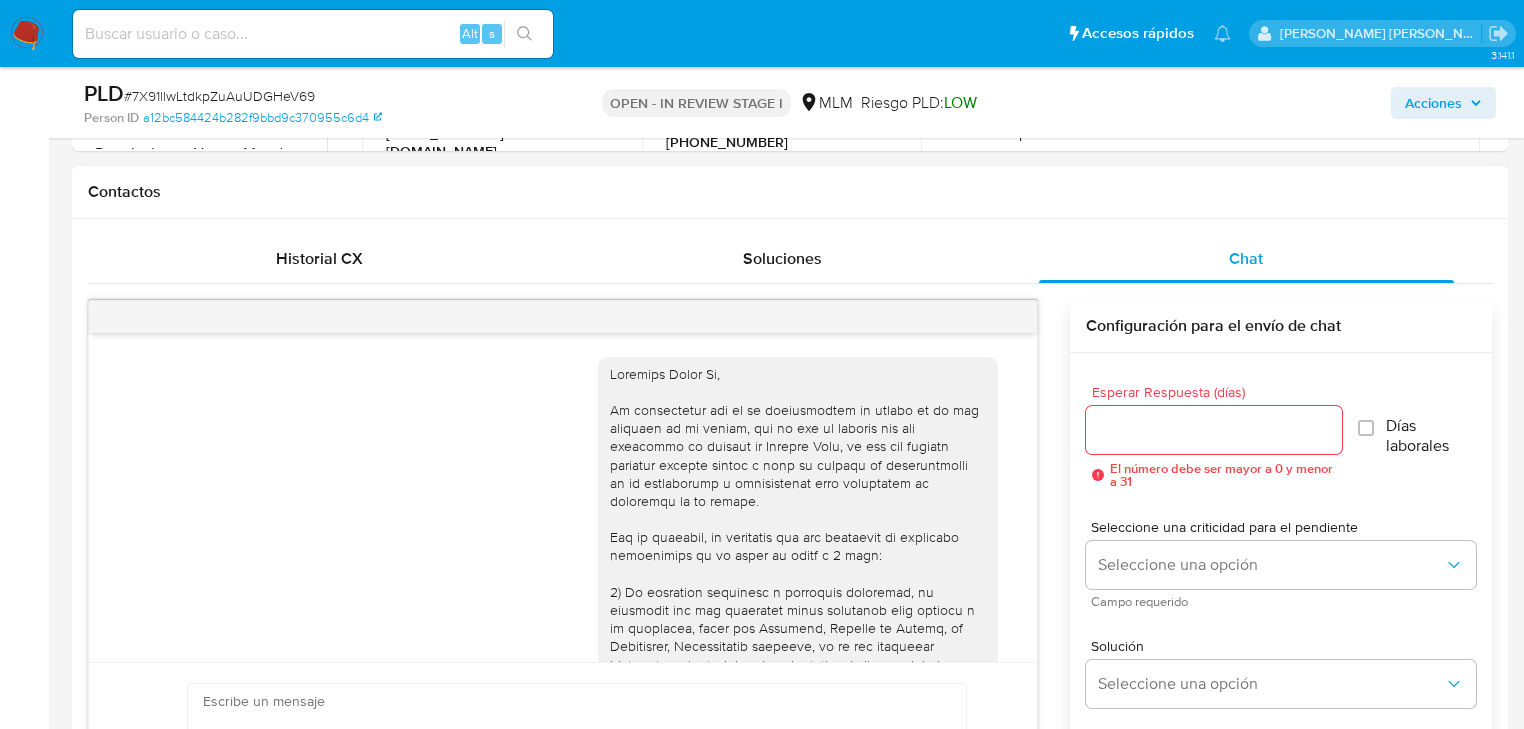 scroll, scrollTop: 513, scrollLeft: 0, axis: vertical 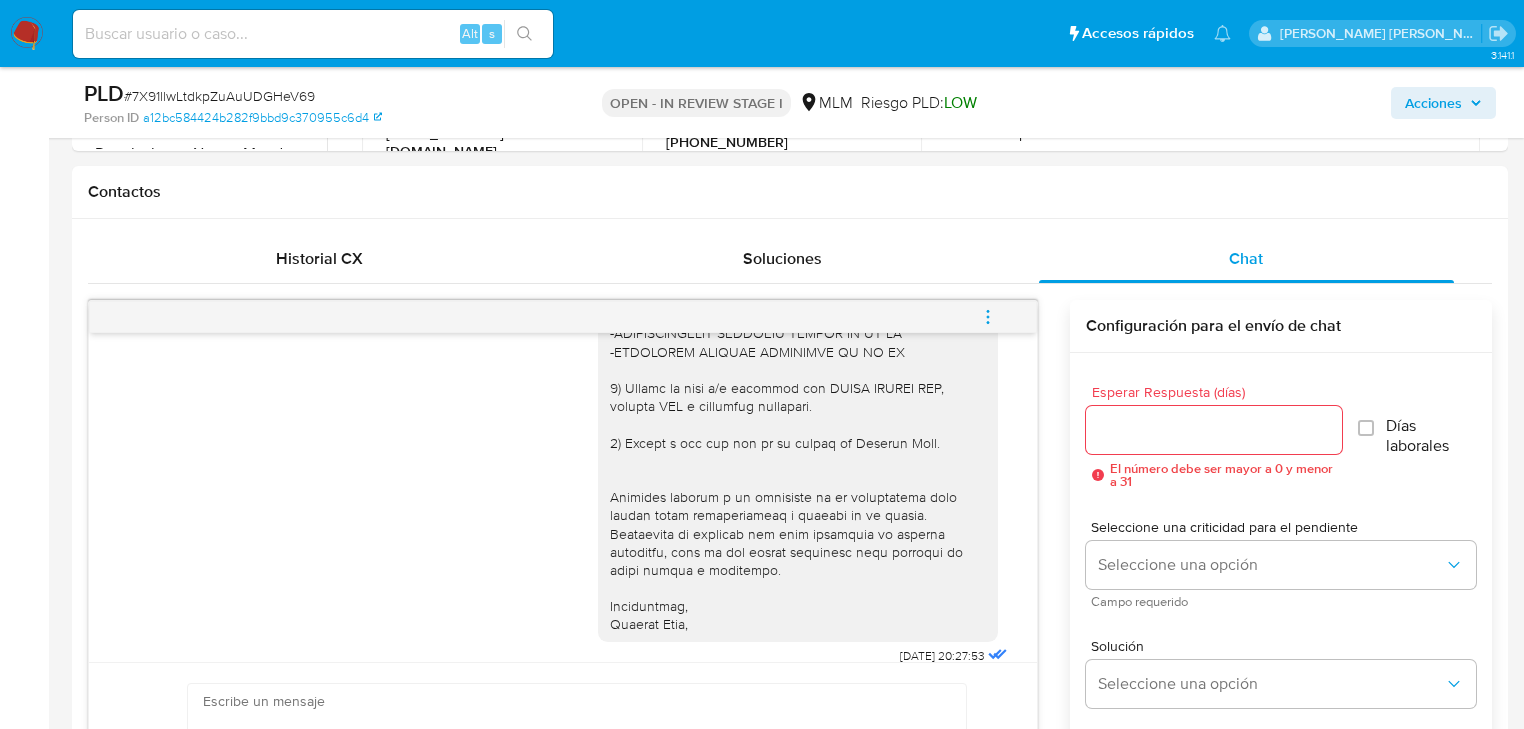 click at bounding box center [988, 317] 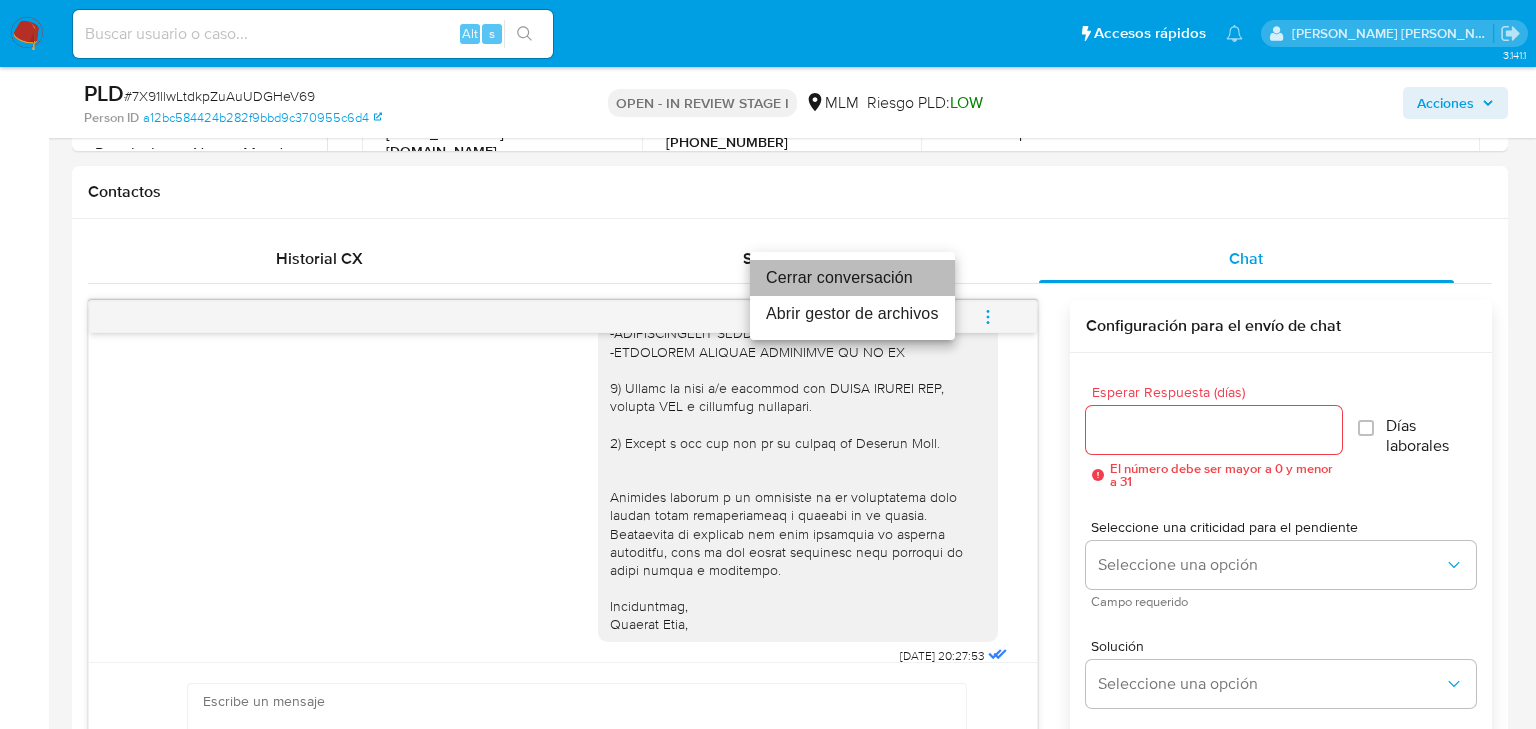 click on "Cerrar conversación" at bounding box center (852, 278) 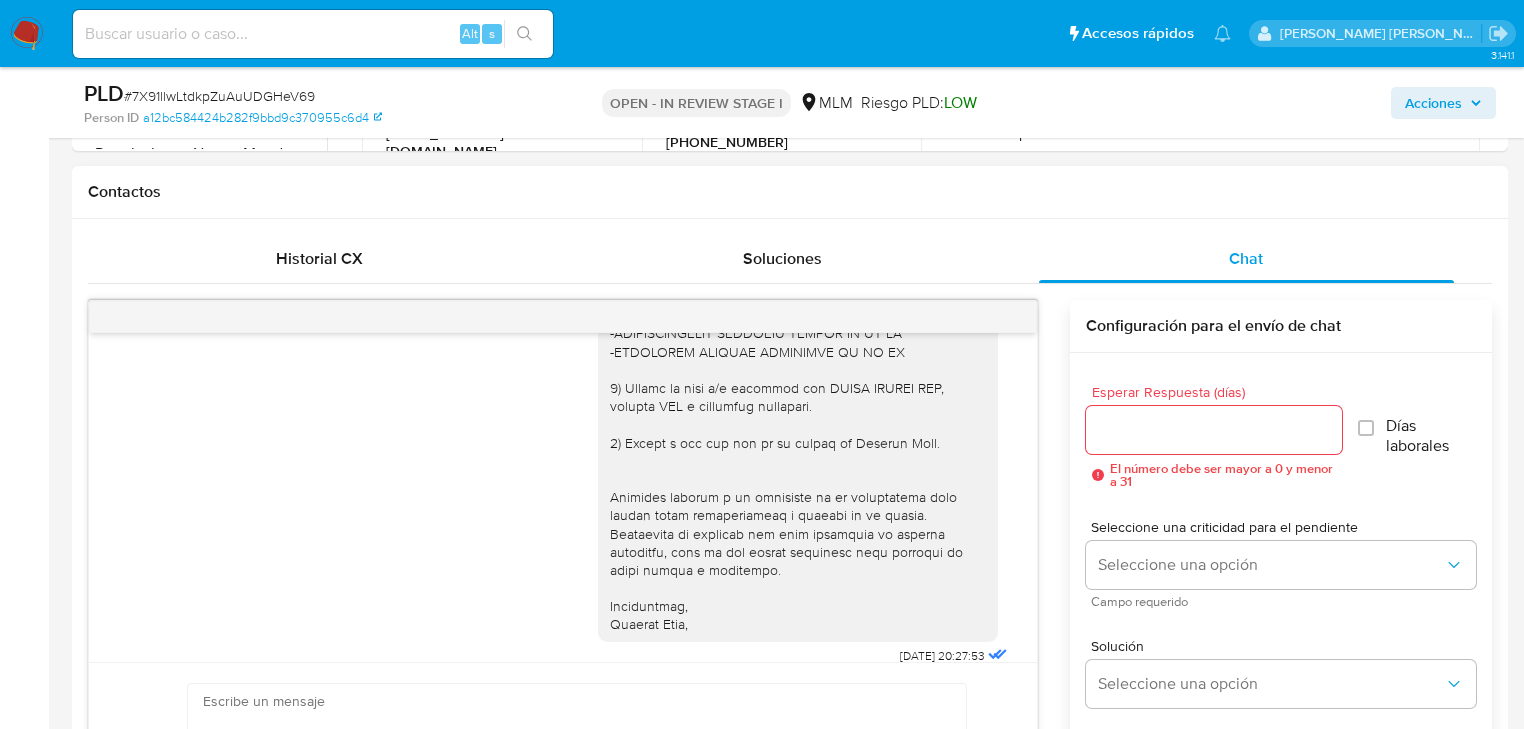 drag, startPoint x: 220, startPoint y: 388, endPoint x: 571, endPoint y: 507, distance: 370.6238 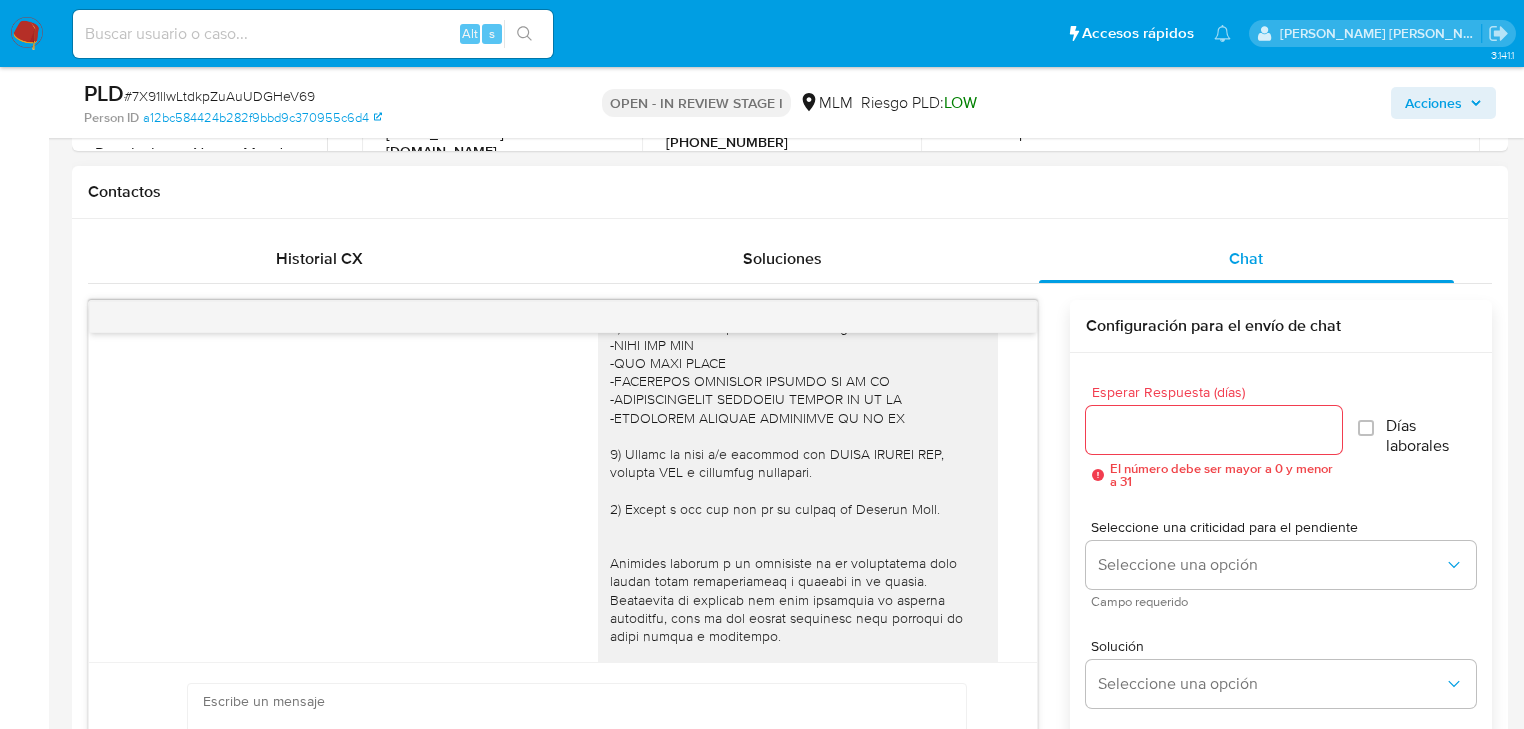 scroll, scrollTop: 193, scrollLeft: 0, axis: vertical 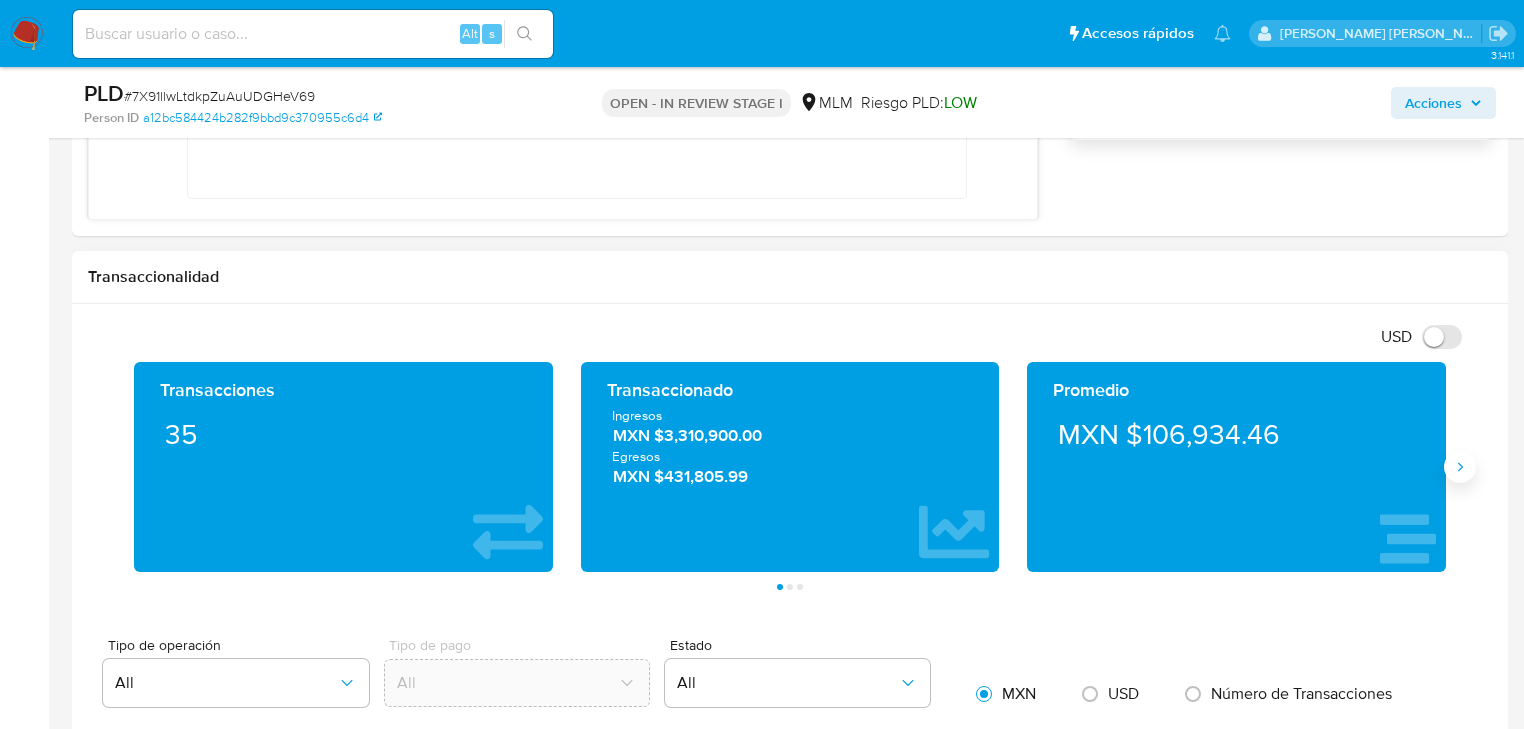 click 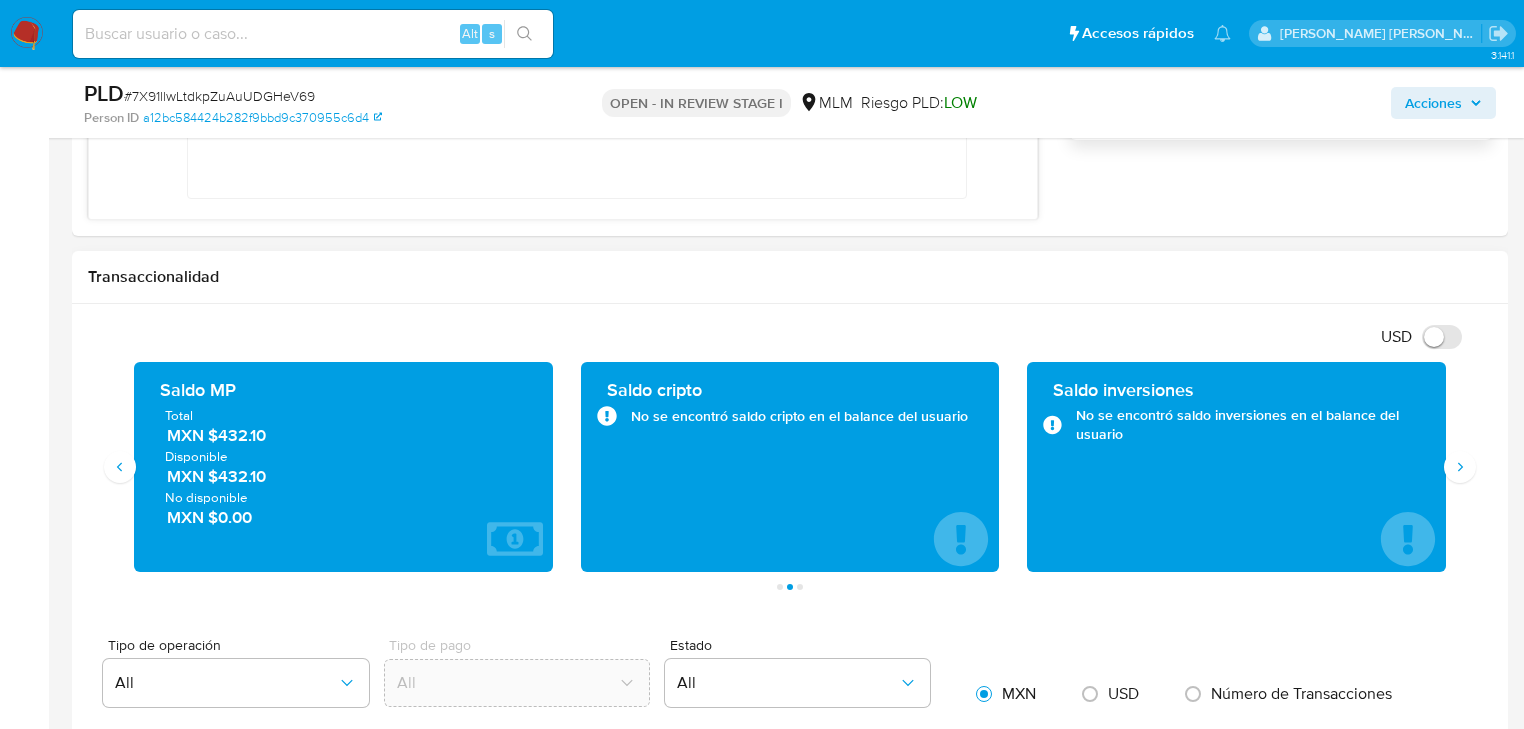 type 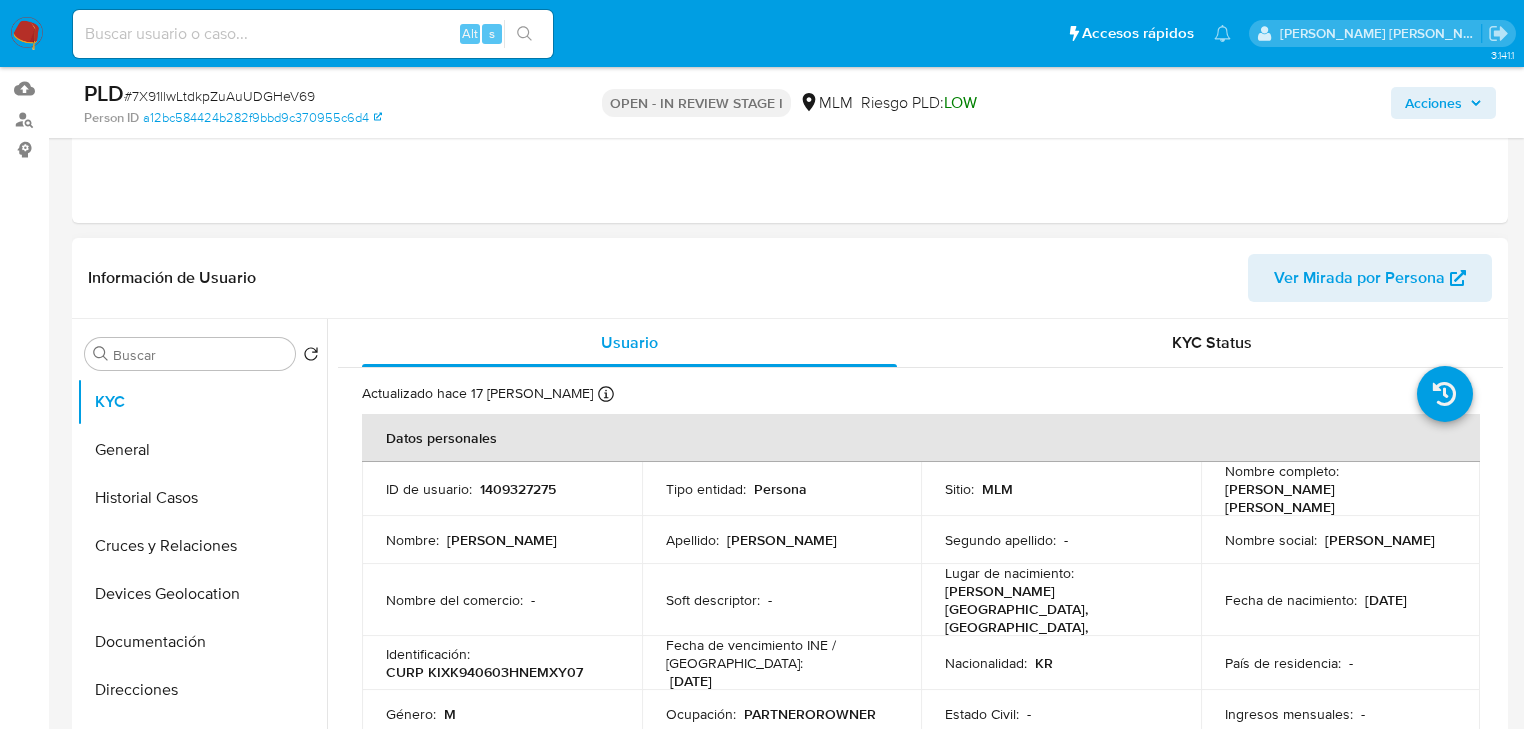 scroll, scrollTop: 320, scrollLeft: 0, axis: vertical 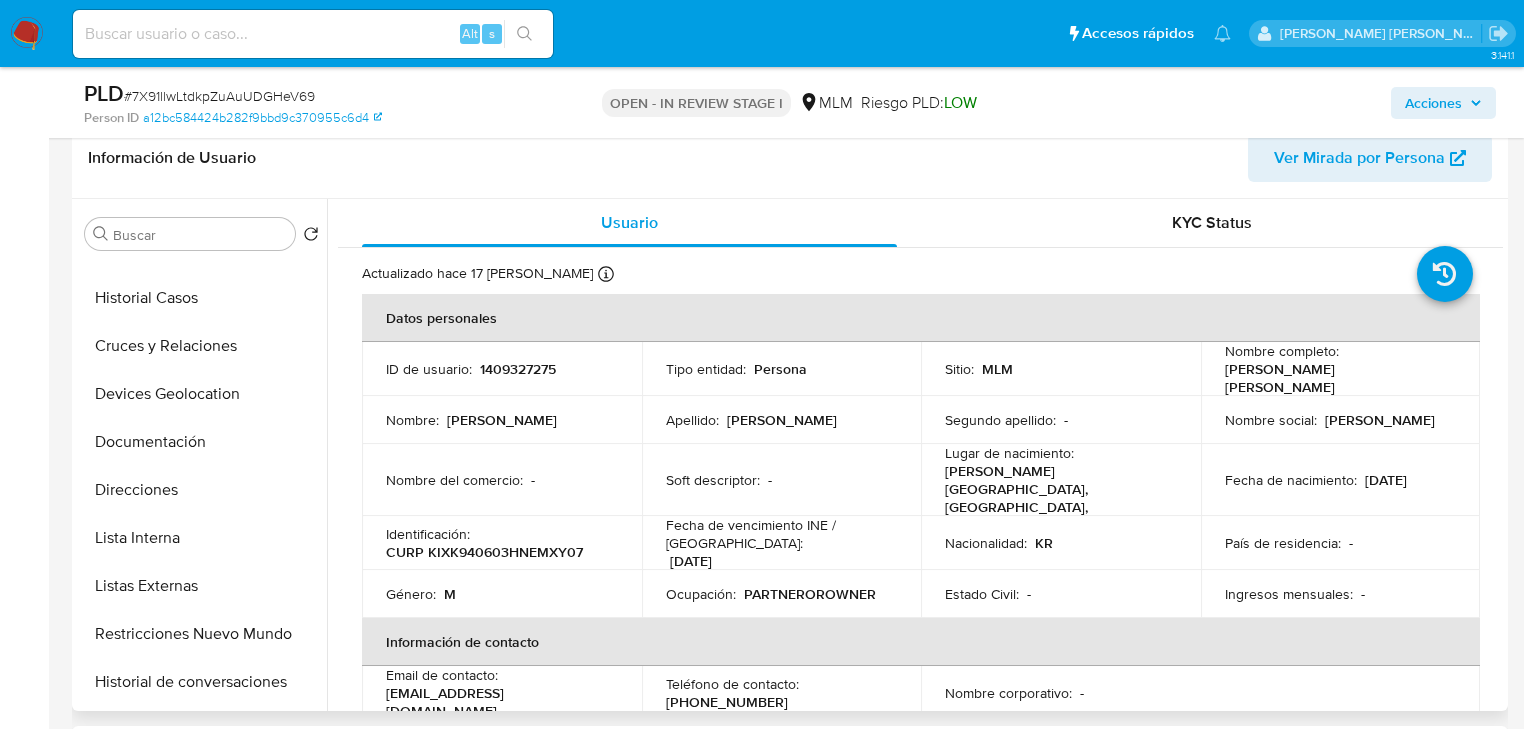 drag, startPoint x: 182, startPoint y: 435, endPoint x: 334, endPoint y: 464, distance: 154.74171 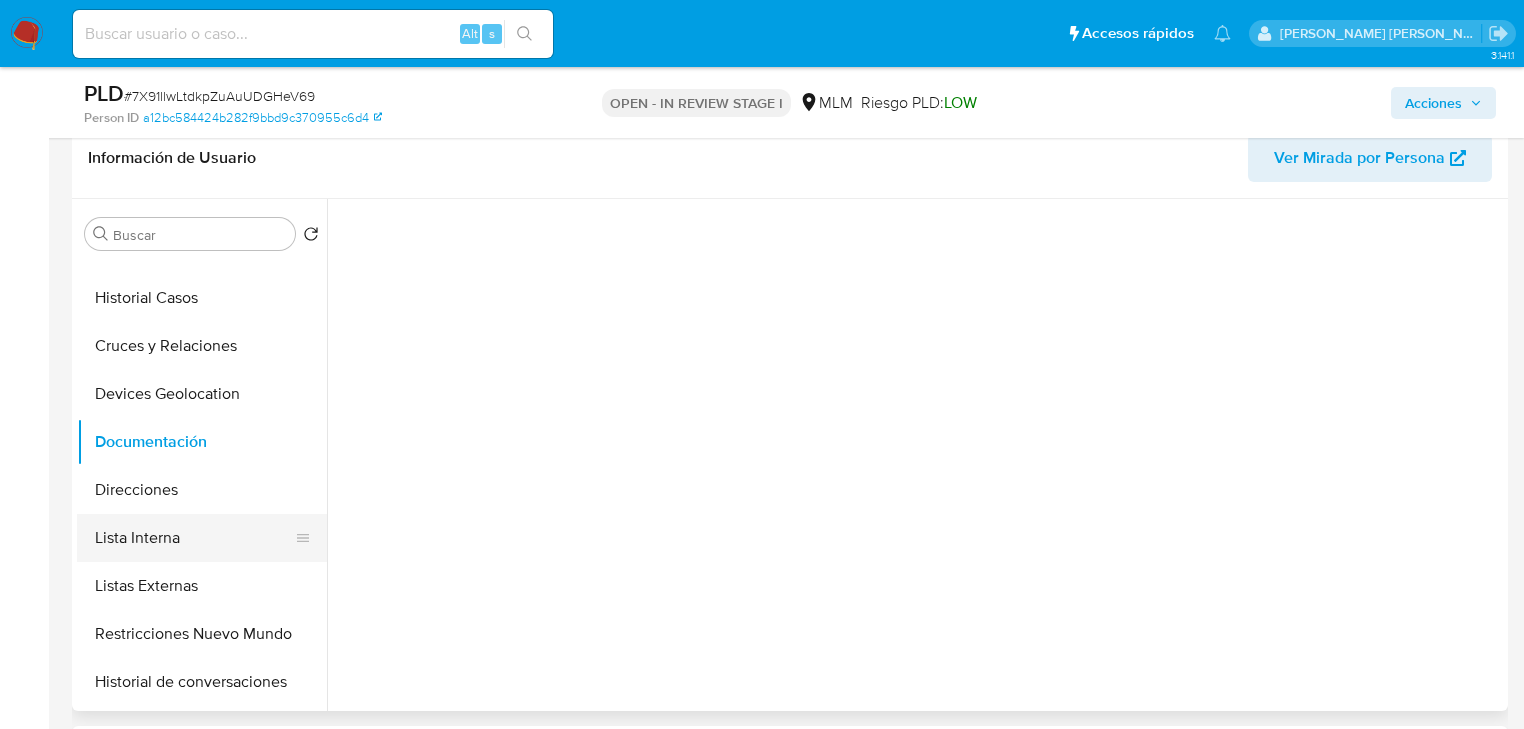 scroll, scrollTop: 163, scrollLeft: 0, axis: vertical 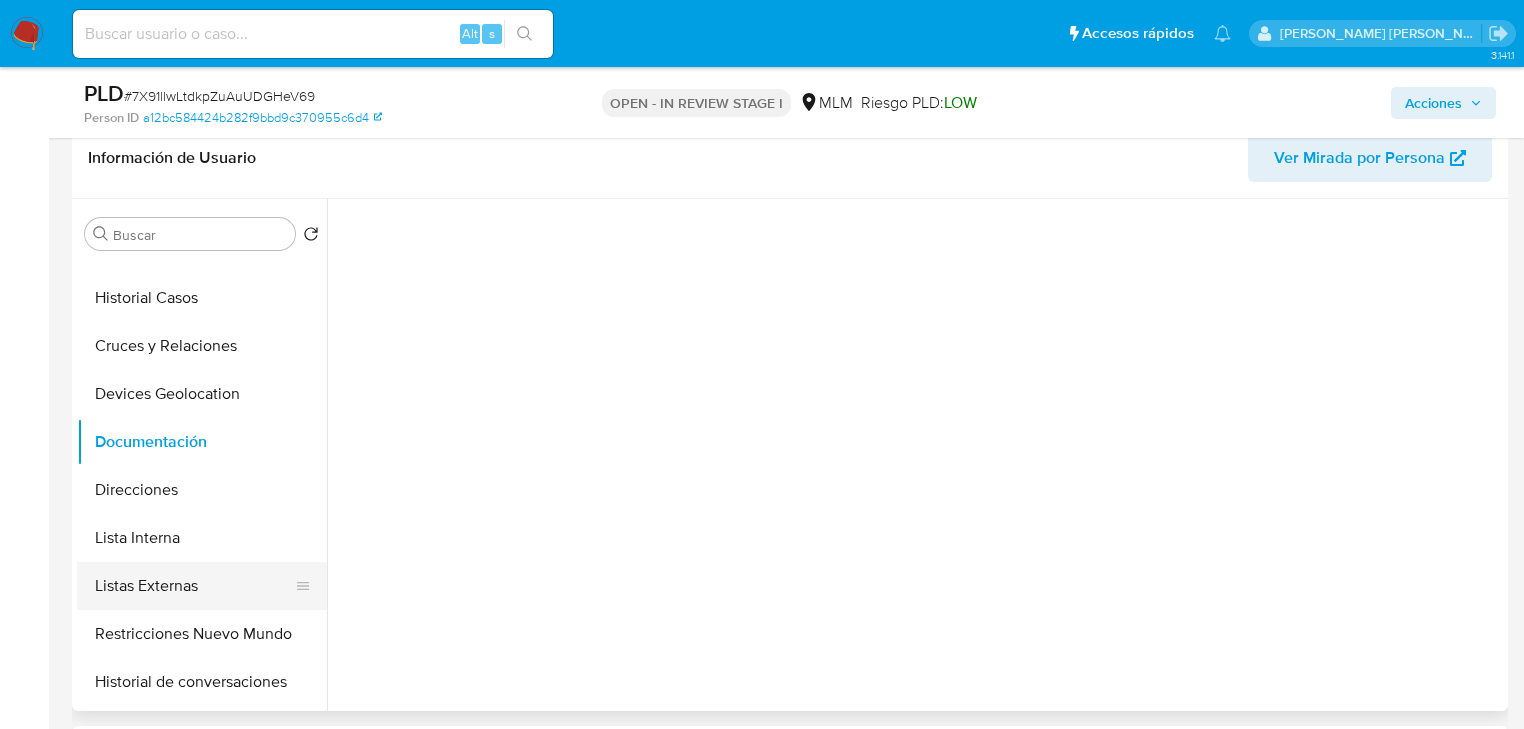 select on "10" 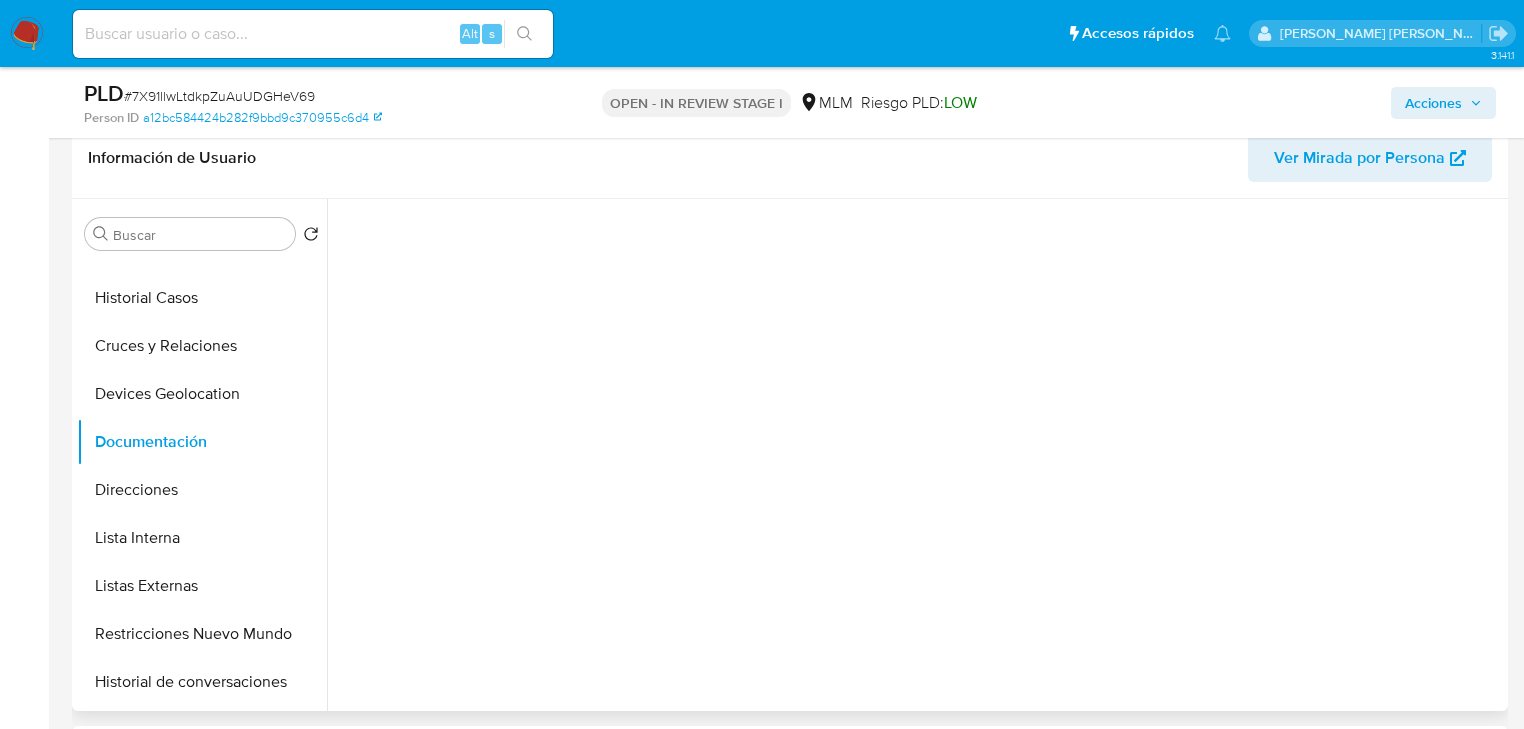 scroll, scrollTop: 400, scrollLeft: 0, axis: vertical 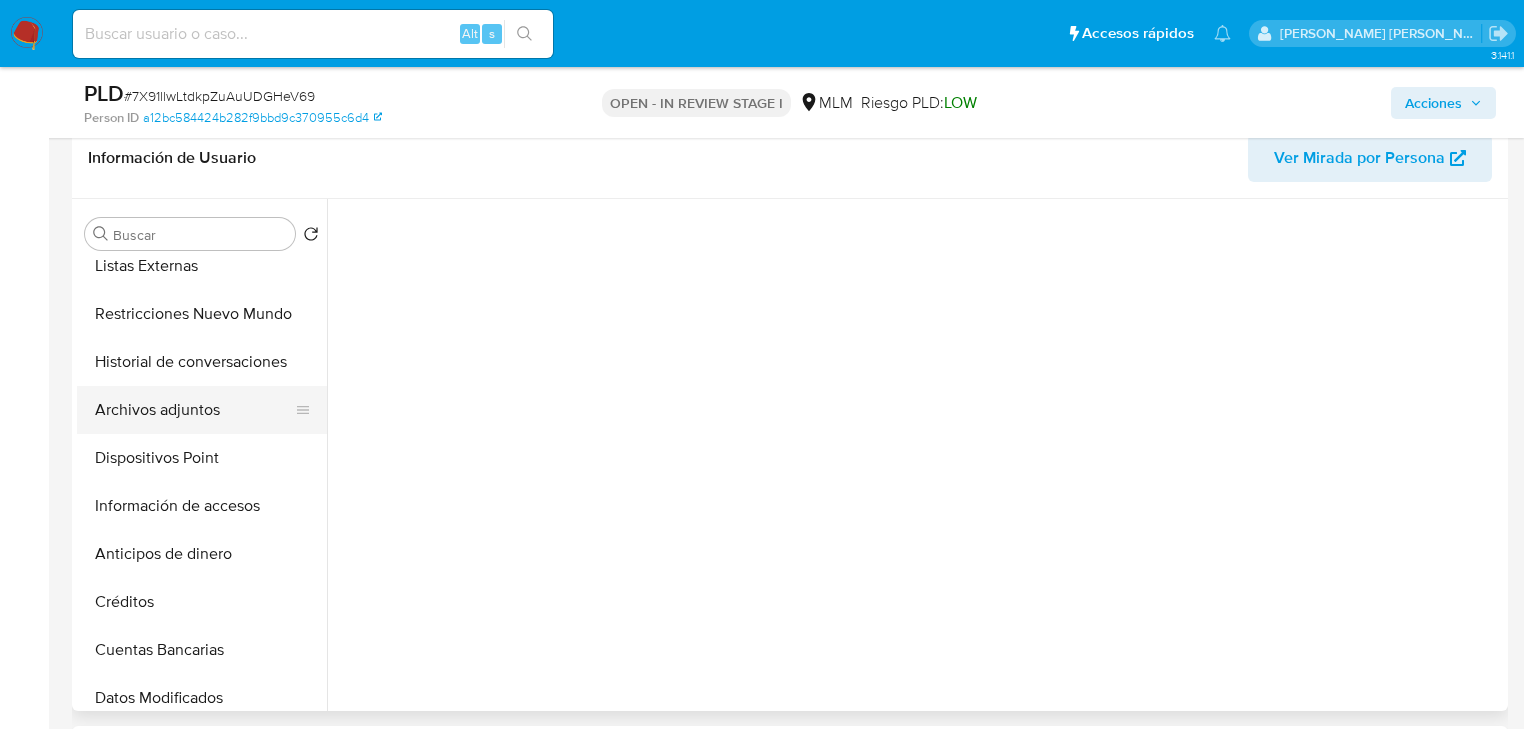 click on "Archivos adjuntos" at bounding box center (194, 410) 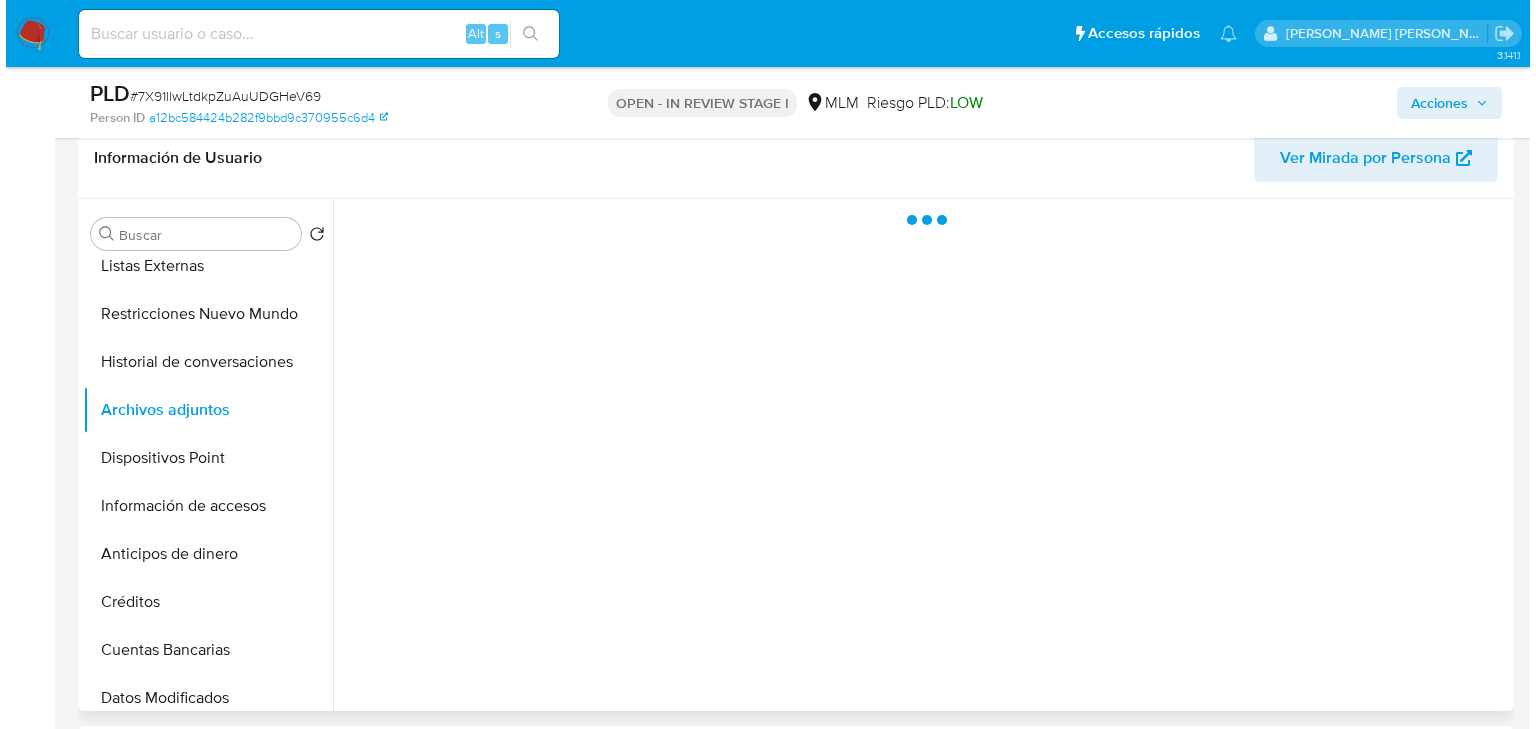 scroll, scrollTop: 0, scrollLeft: 0, axis: both 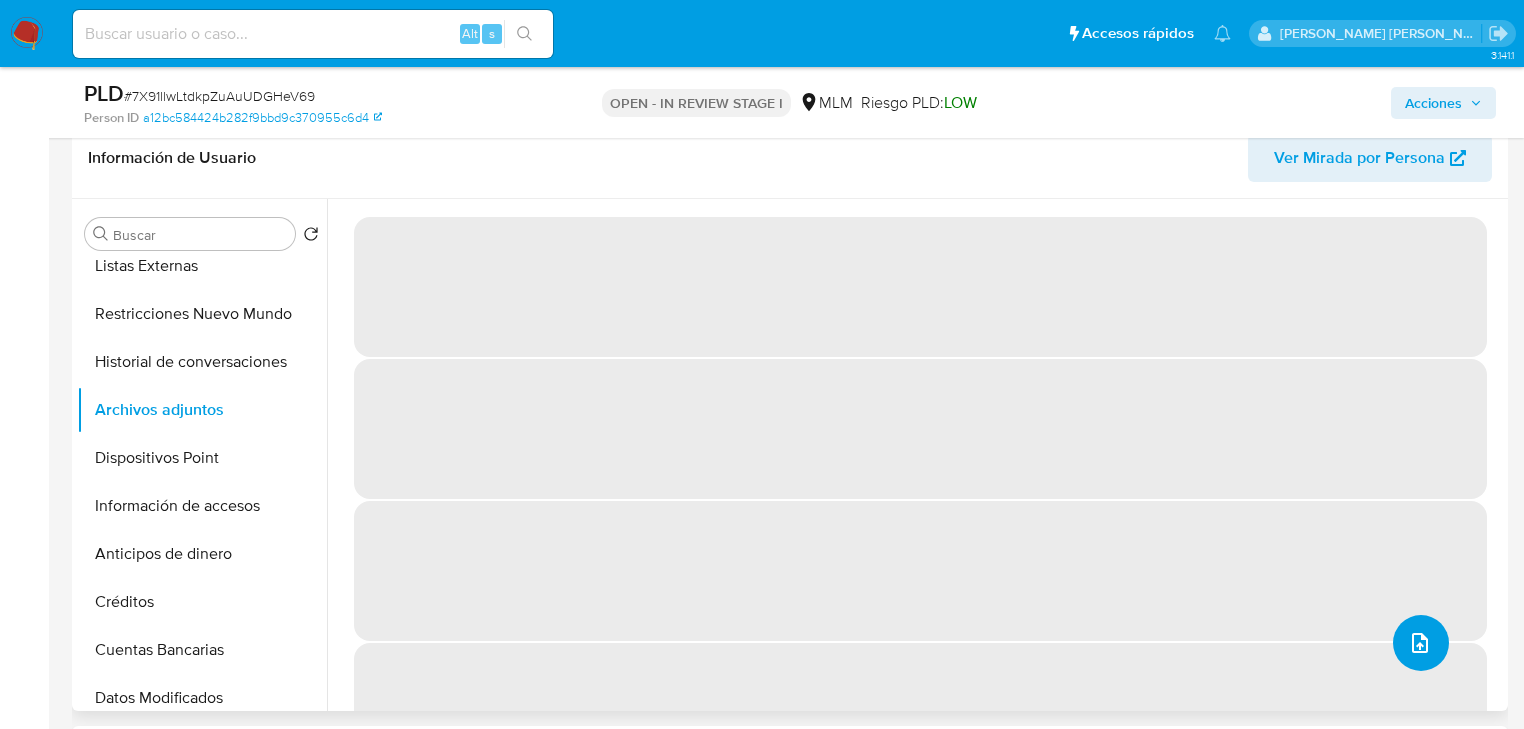 click 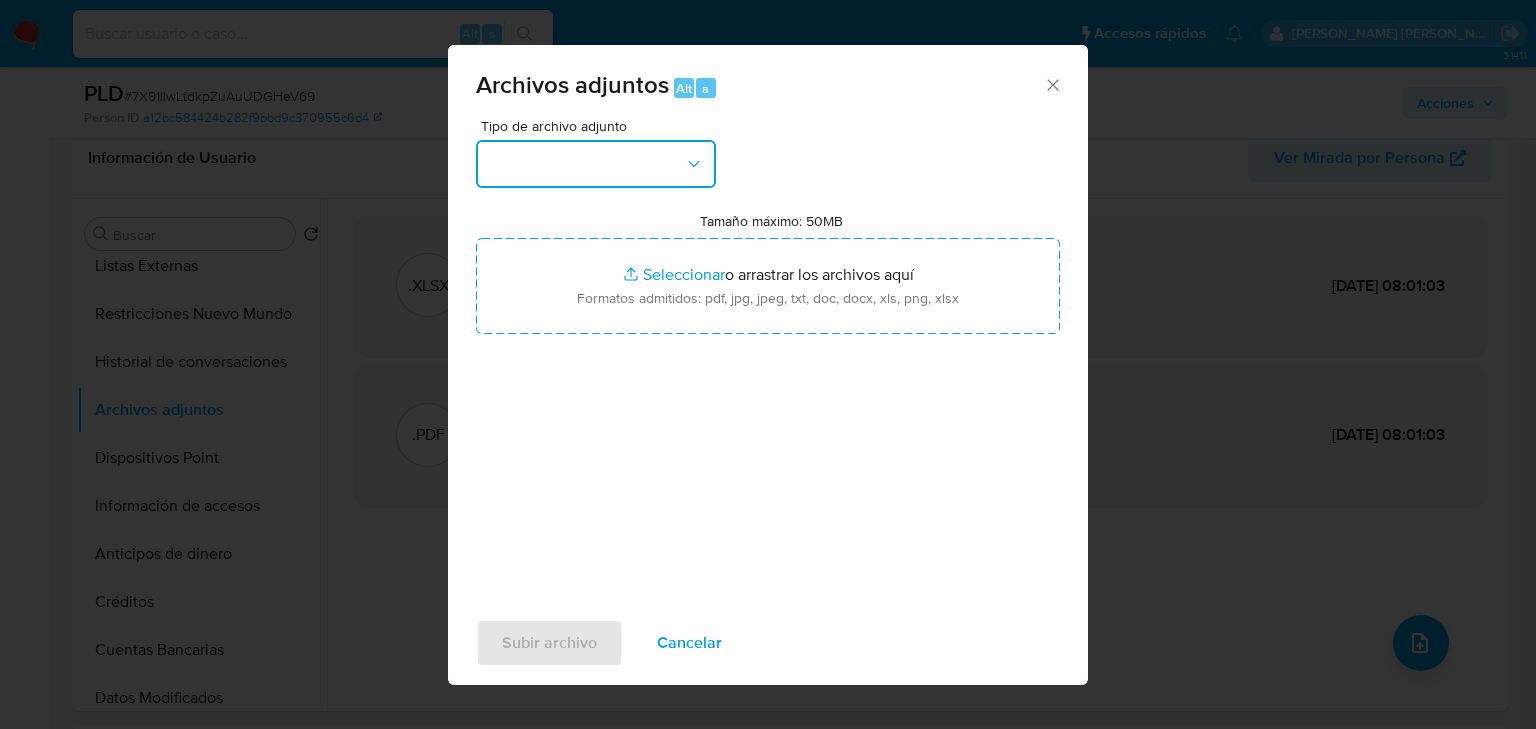 click at bounding box center [596, 164] 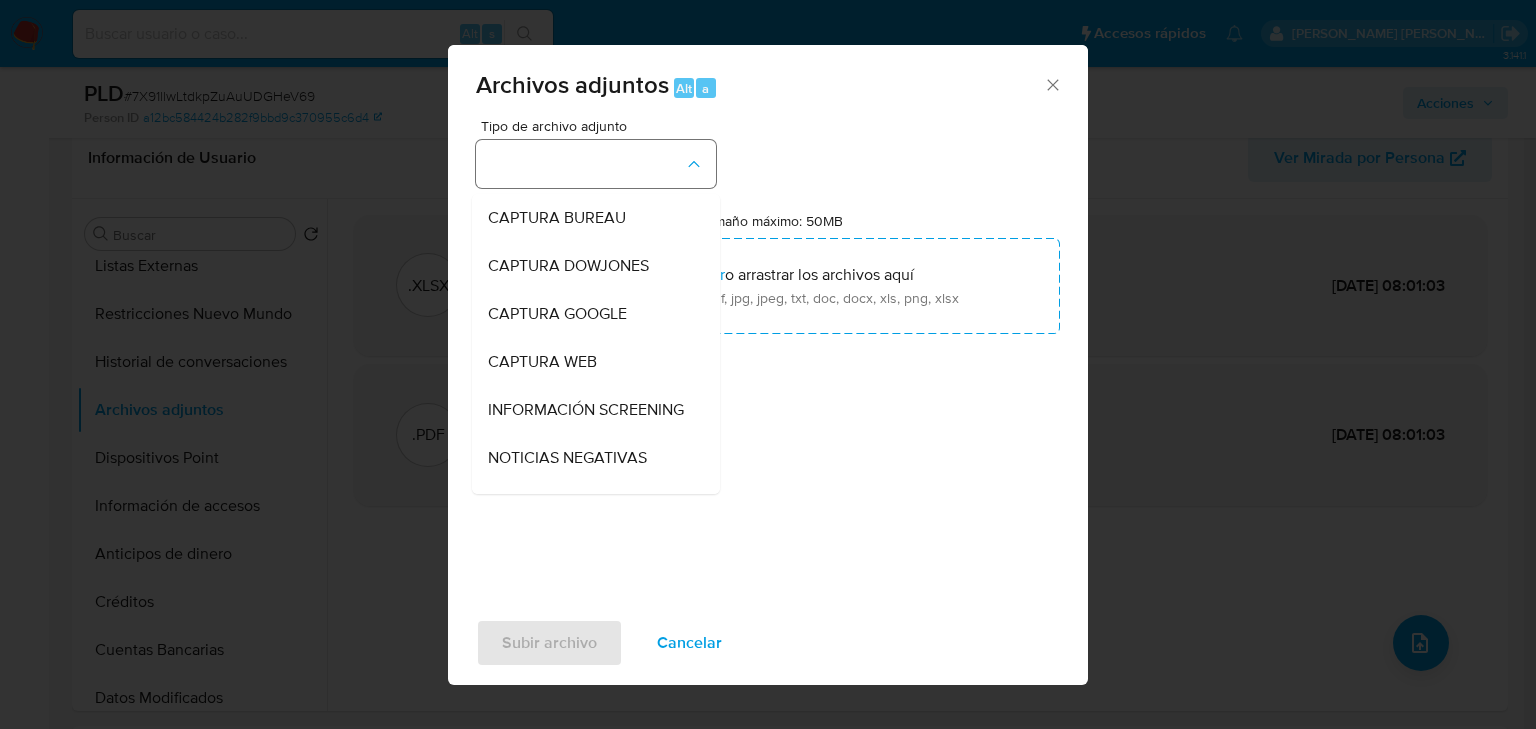 type 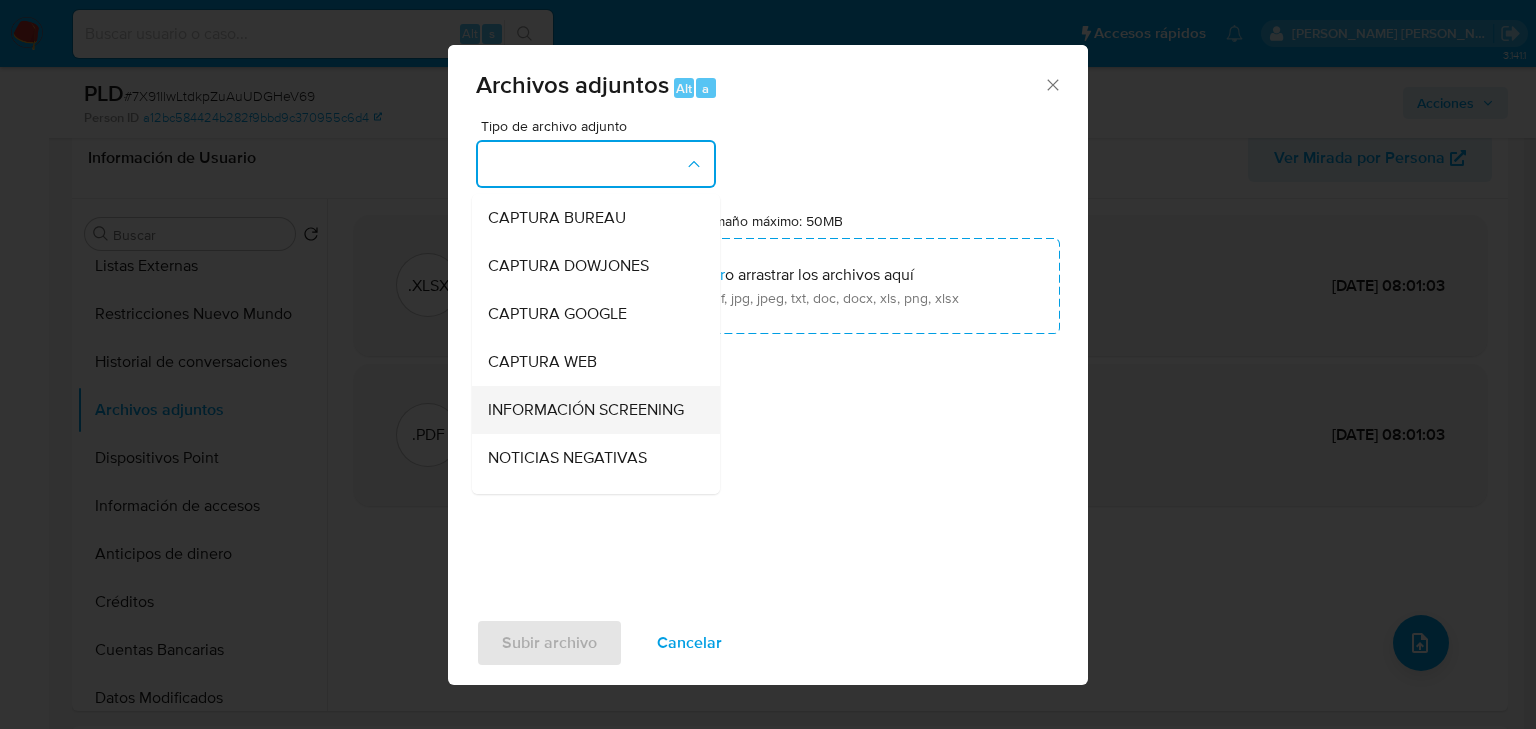 type 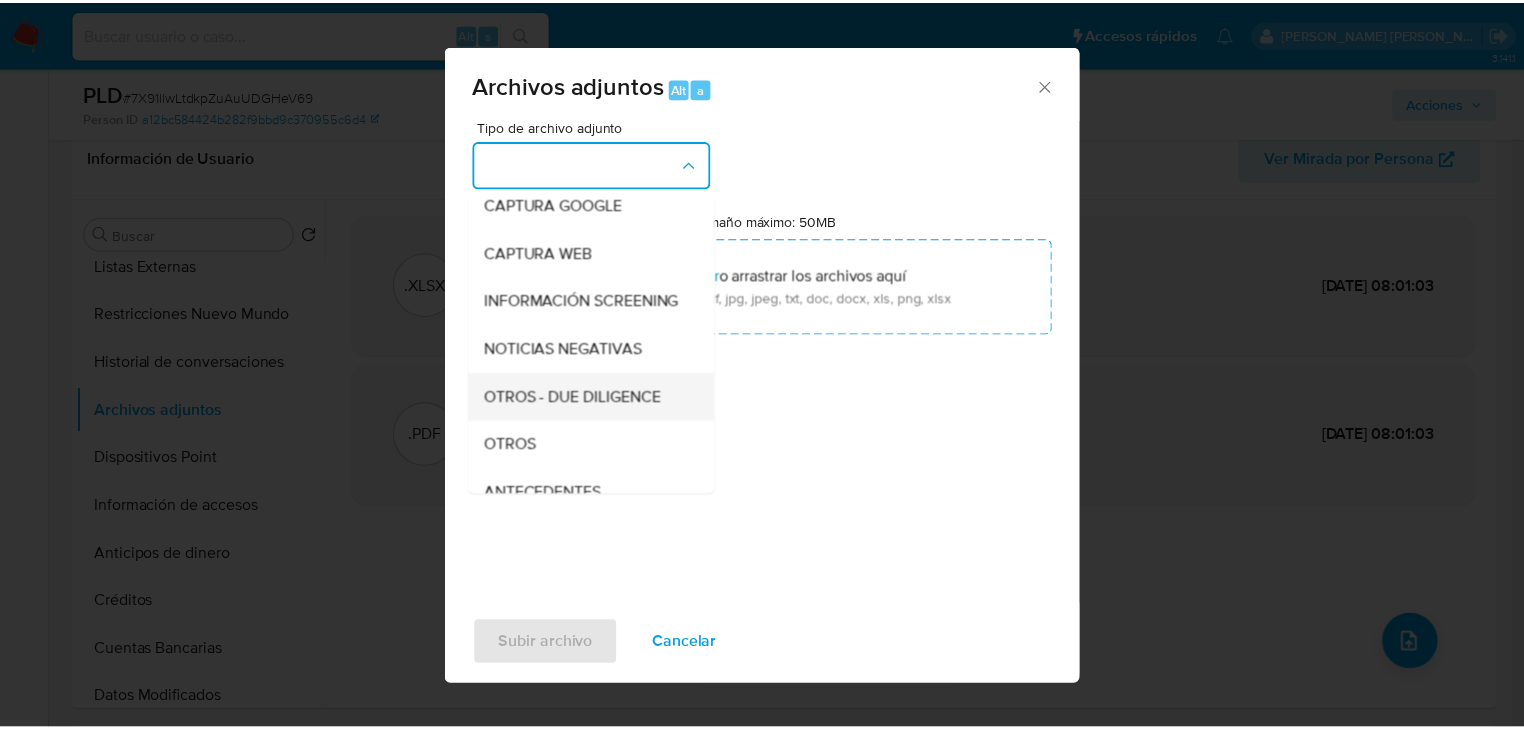 scroll, scrollTop: 136, scrollLeft: 0, axis: vertical 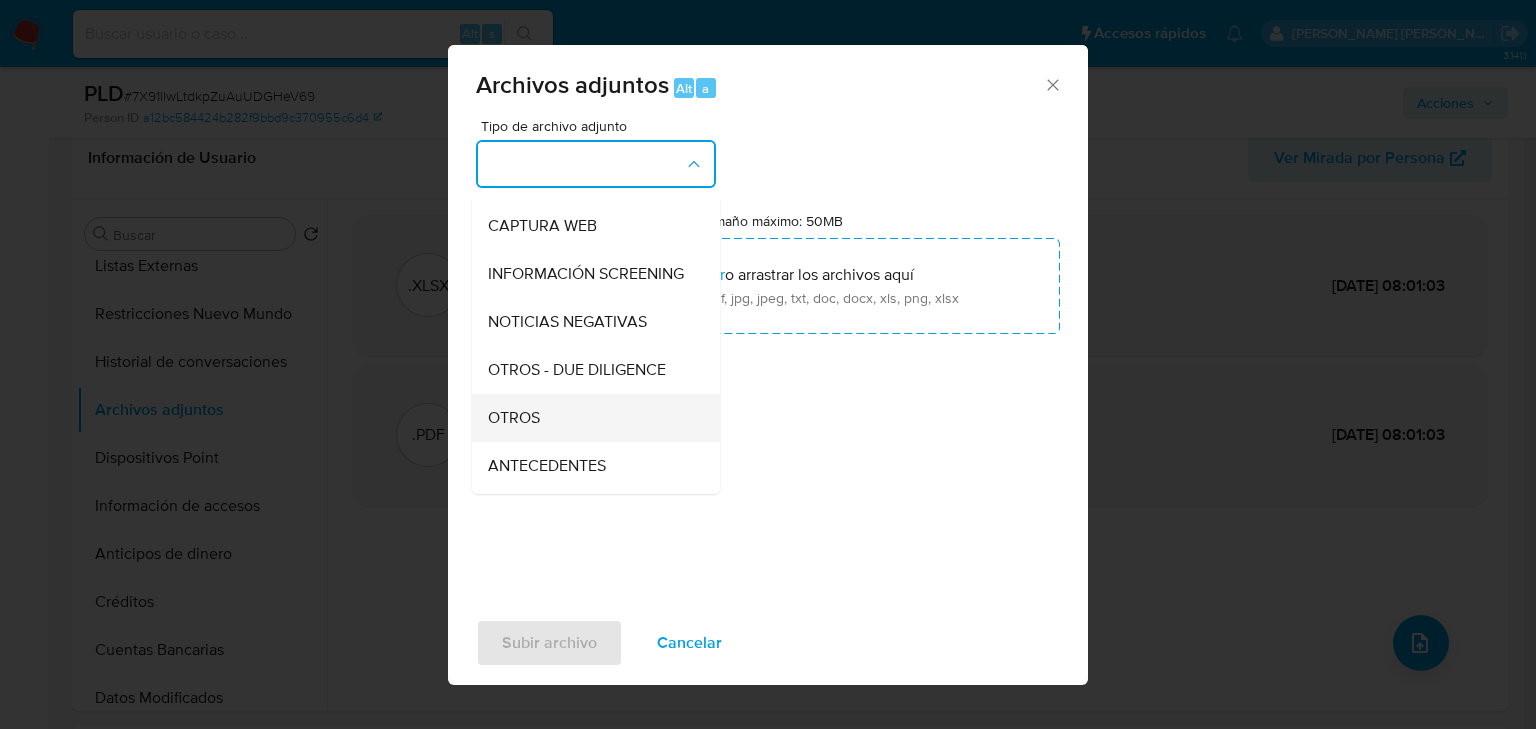 click on "OTROS" at bounding box center [514, 418] 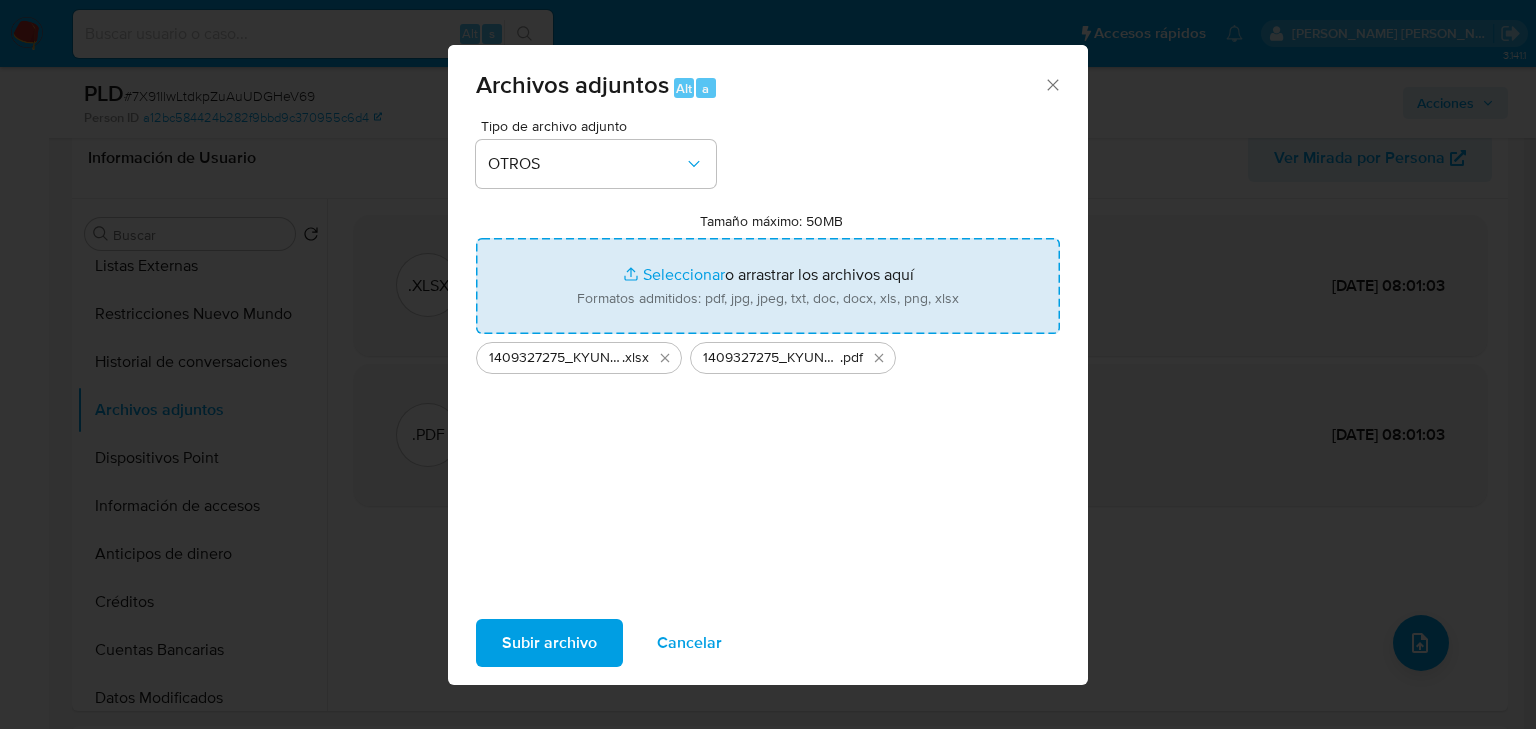 click on "Subir archivo" at bounding box center [549, 643] 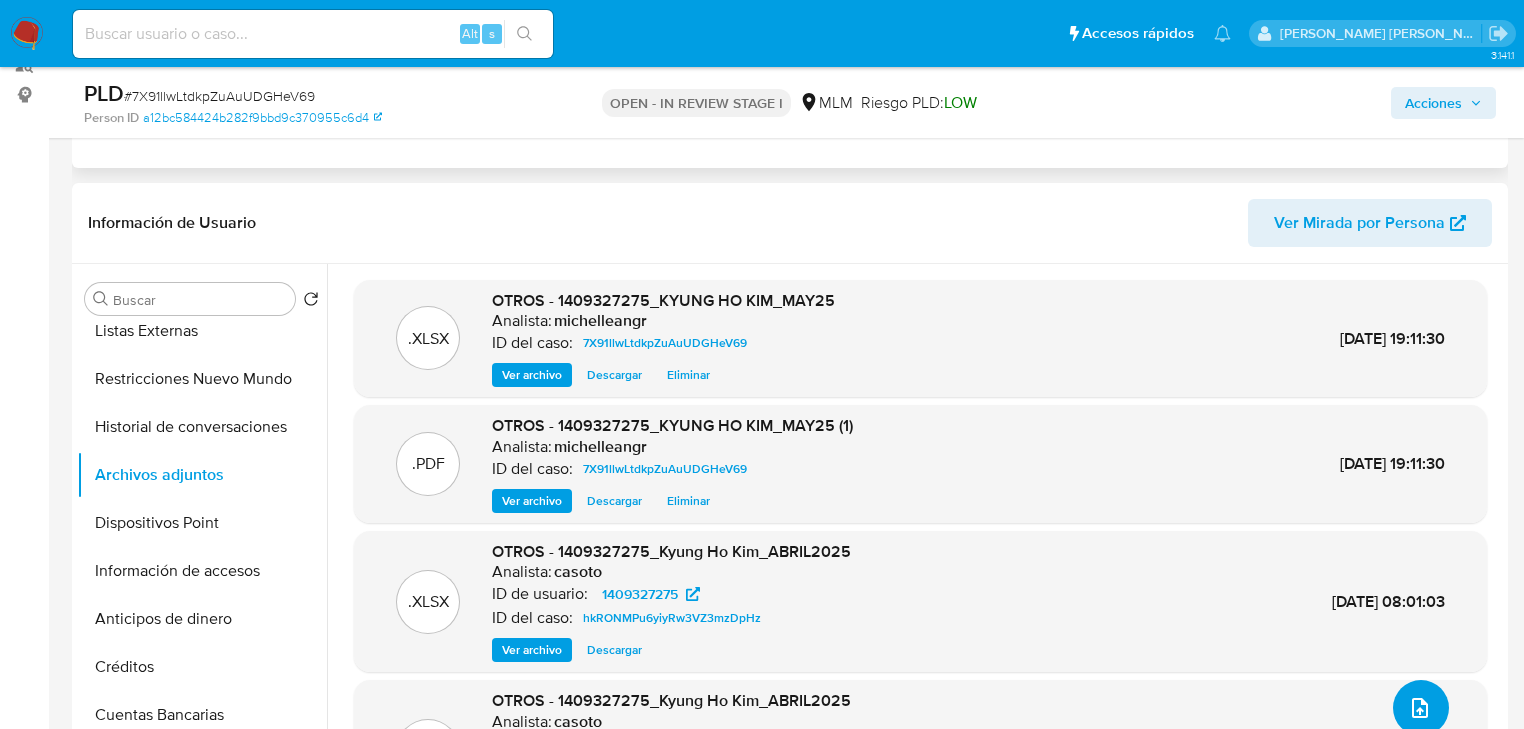 scroll, scrollTop: 0, scrollLeft: 0, axis: both 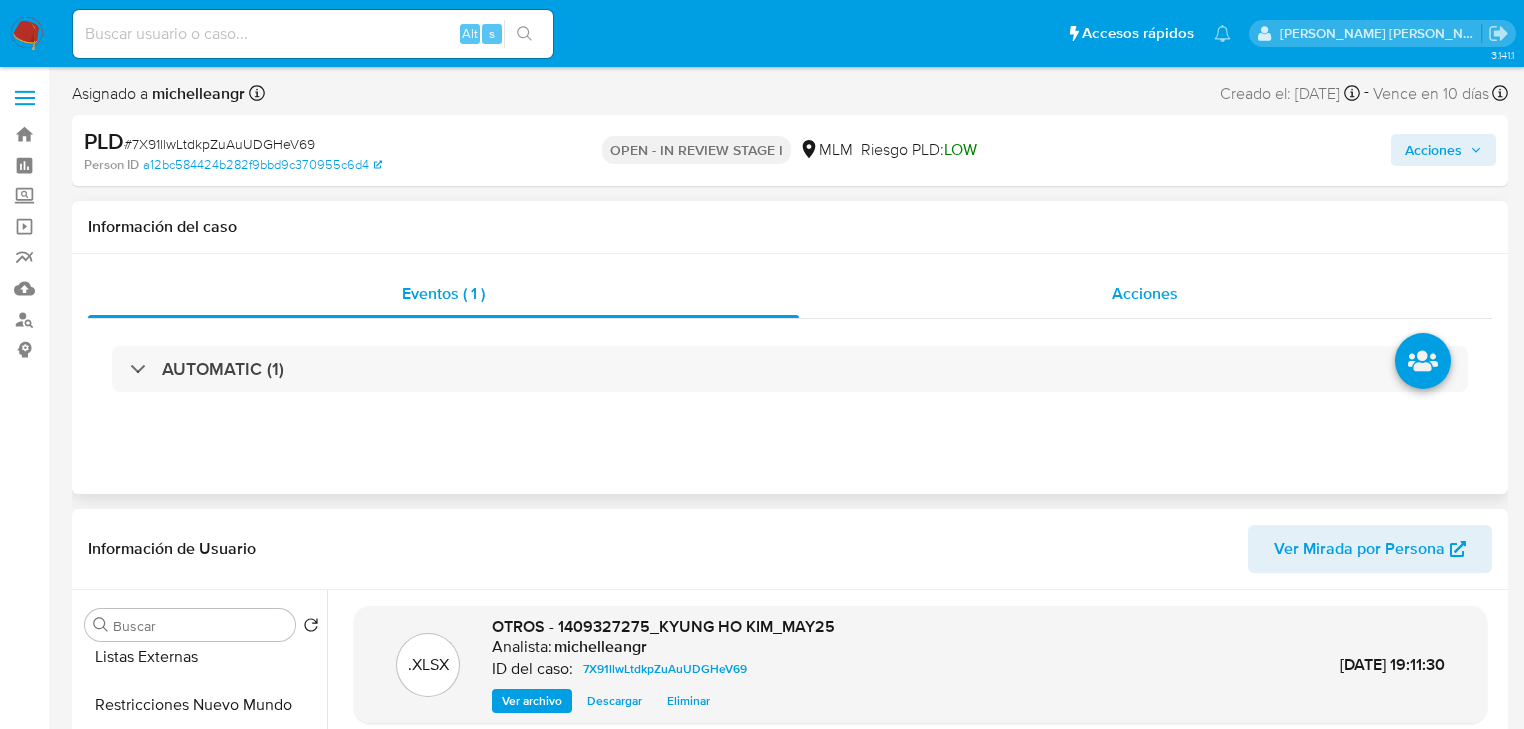 click on "Acciones" at bounding box center (1145, 293) 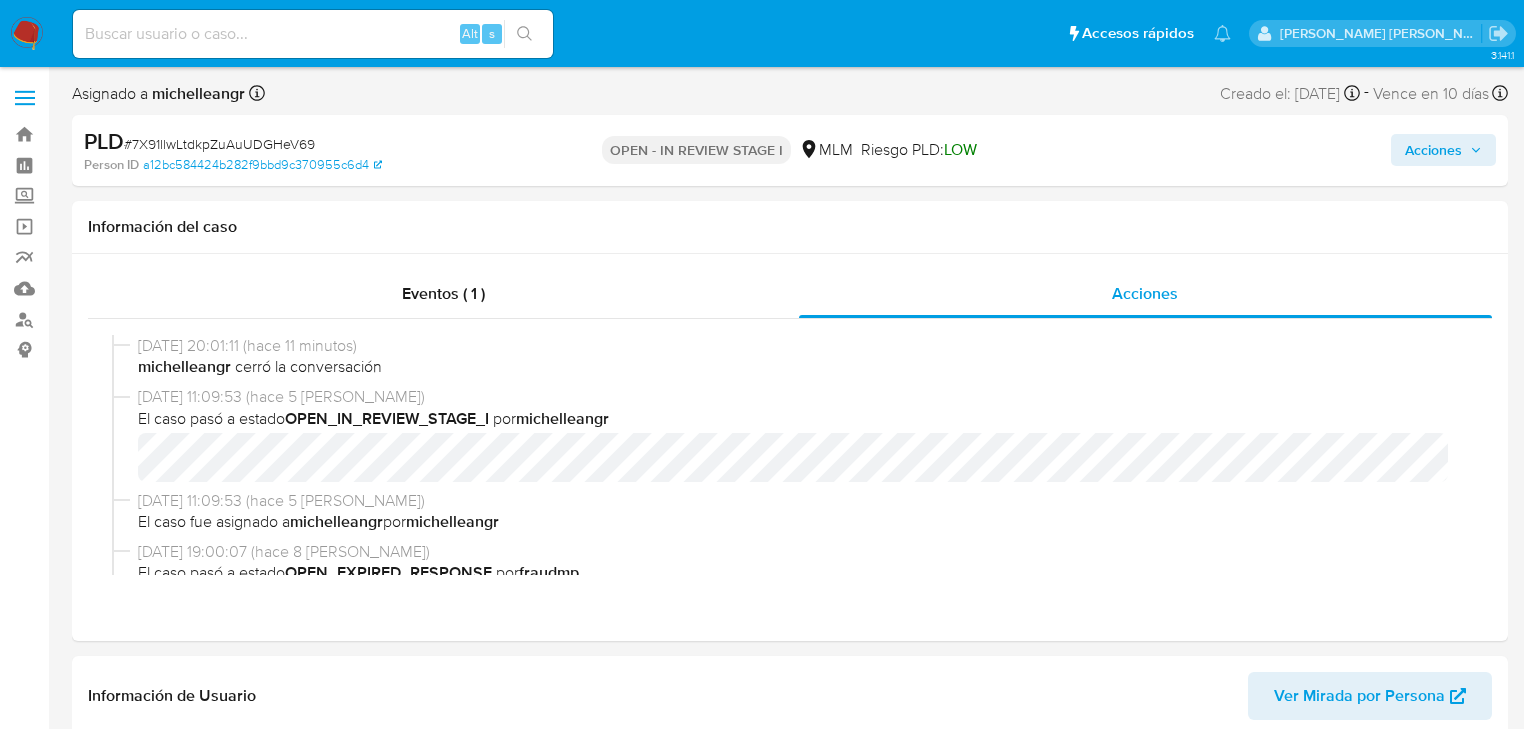 click on "Acciones" at bounding box center (1433, 150) 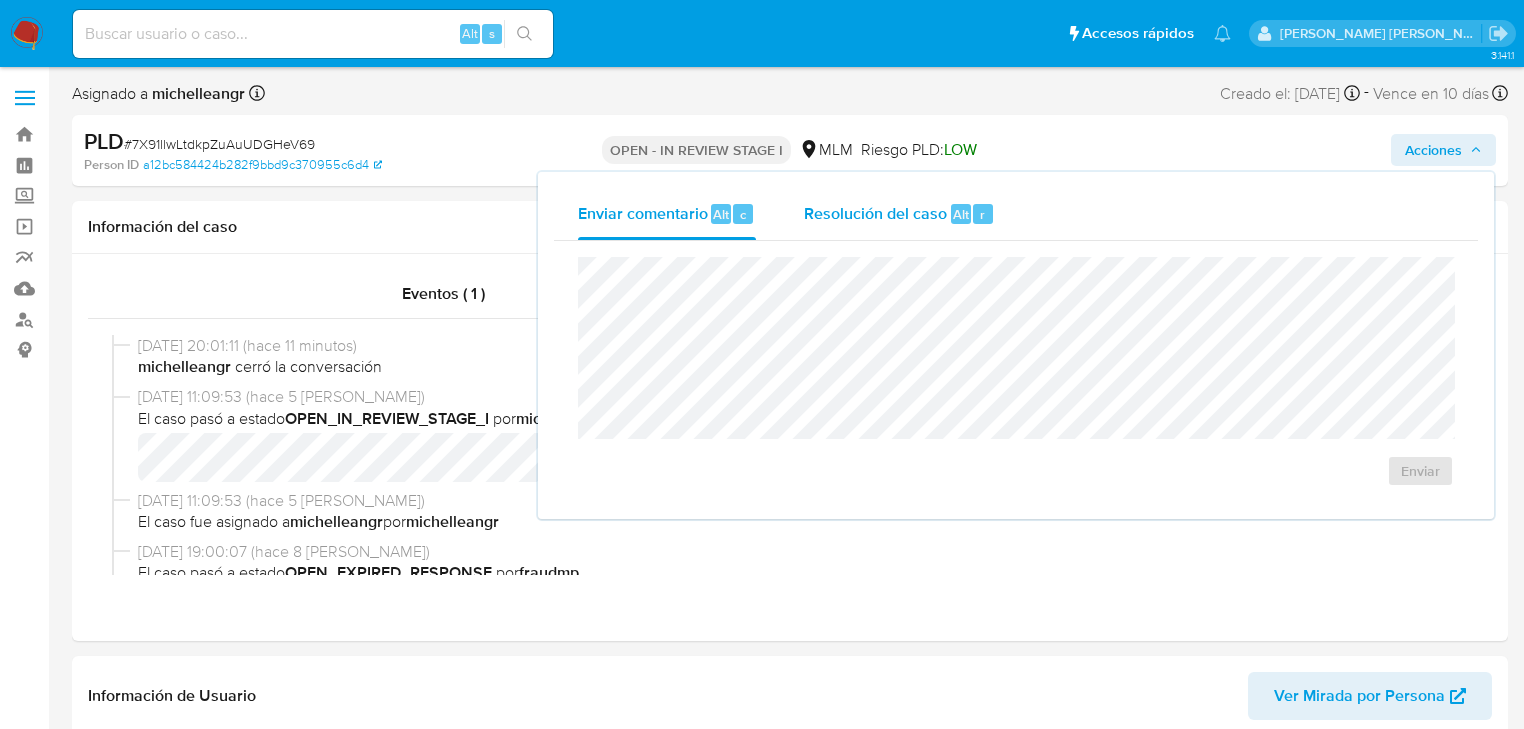 click on "Resolución del caso" at bounding box center [875, 213] 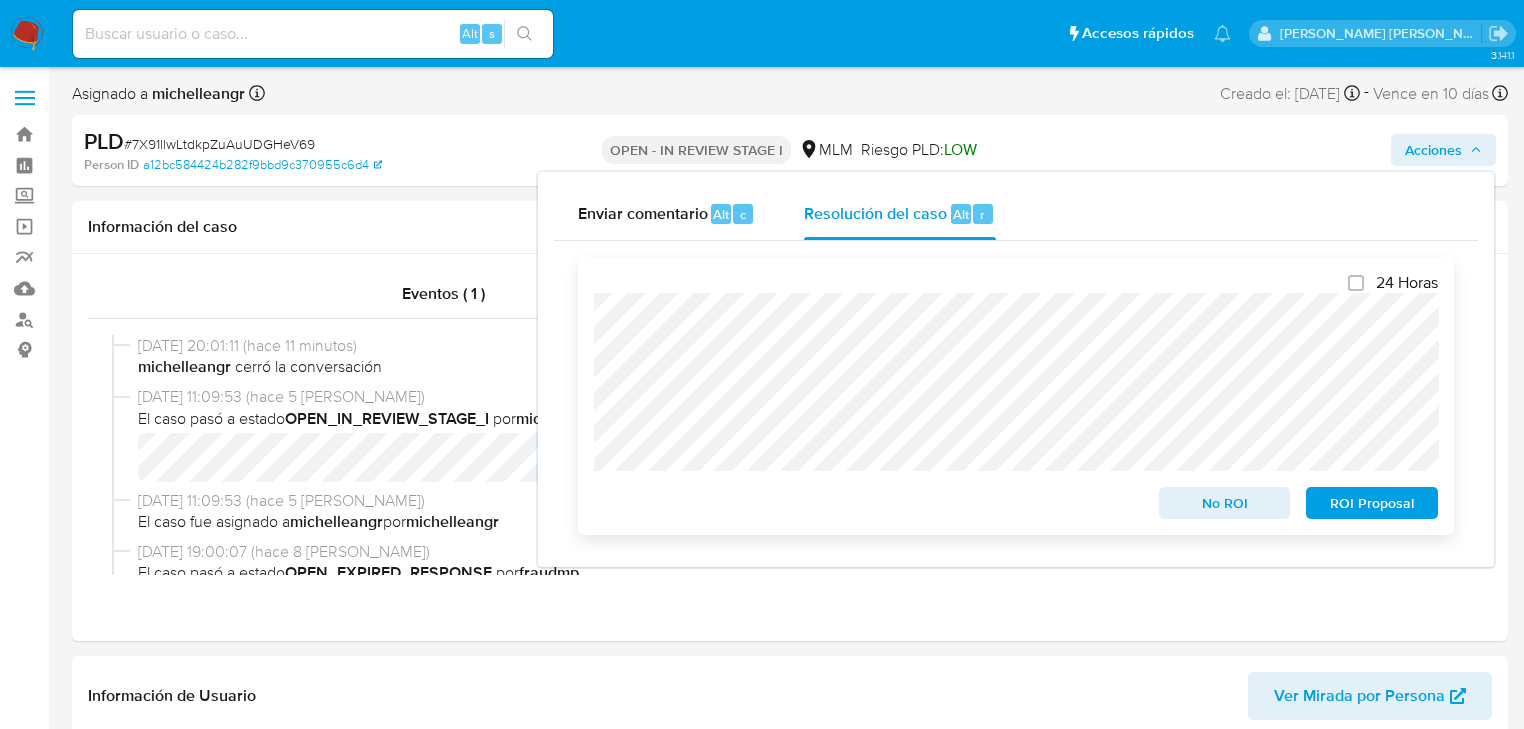 click on "ROI Proposal" at bounding box center (1372, 503) 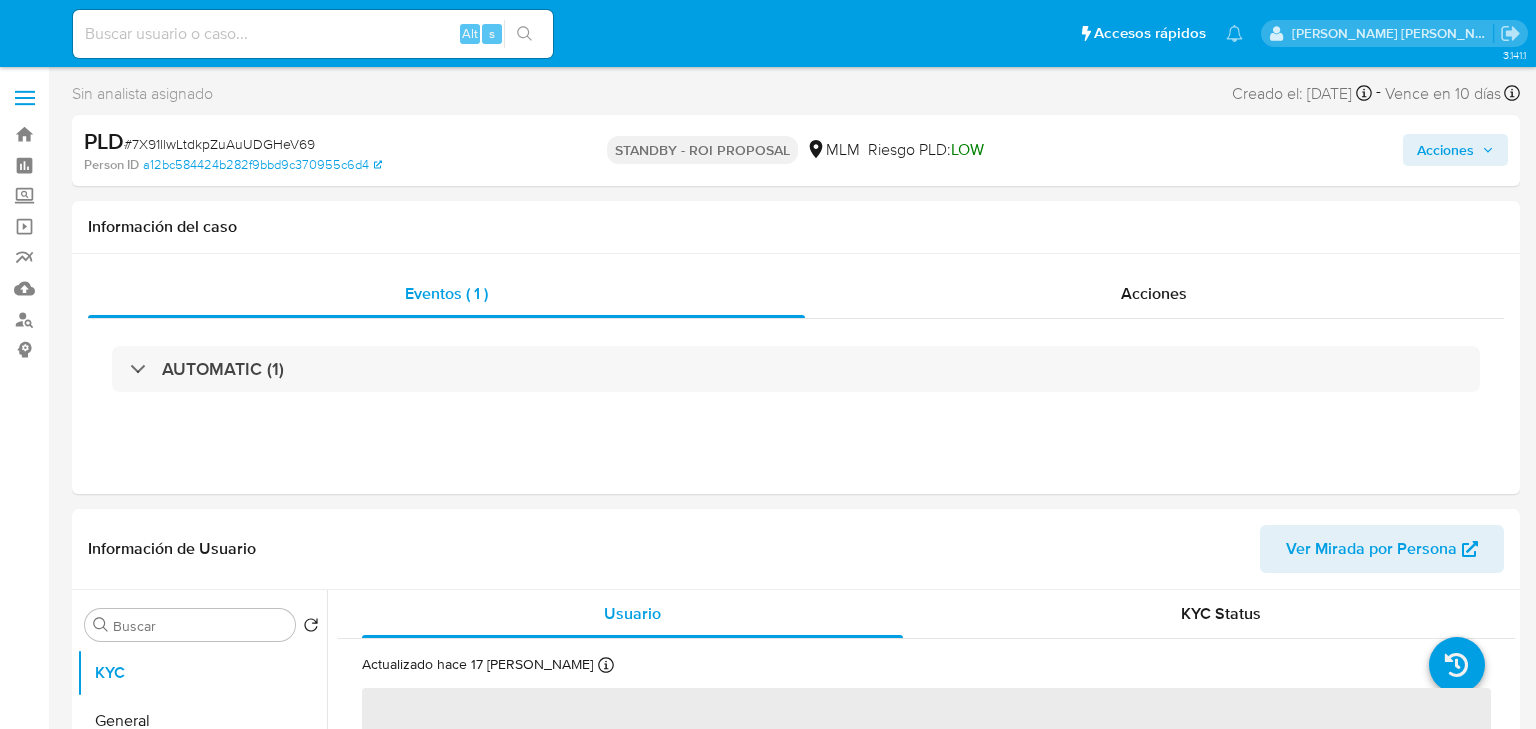select on "10" 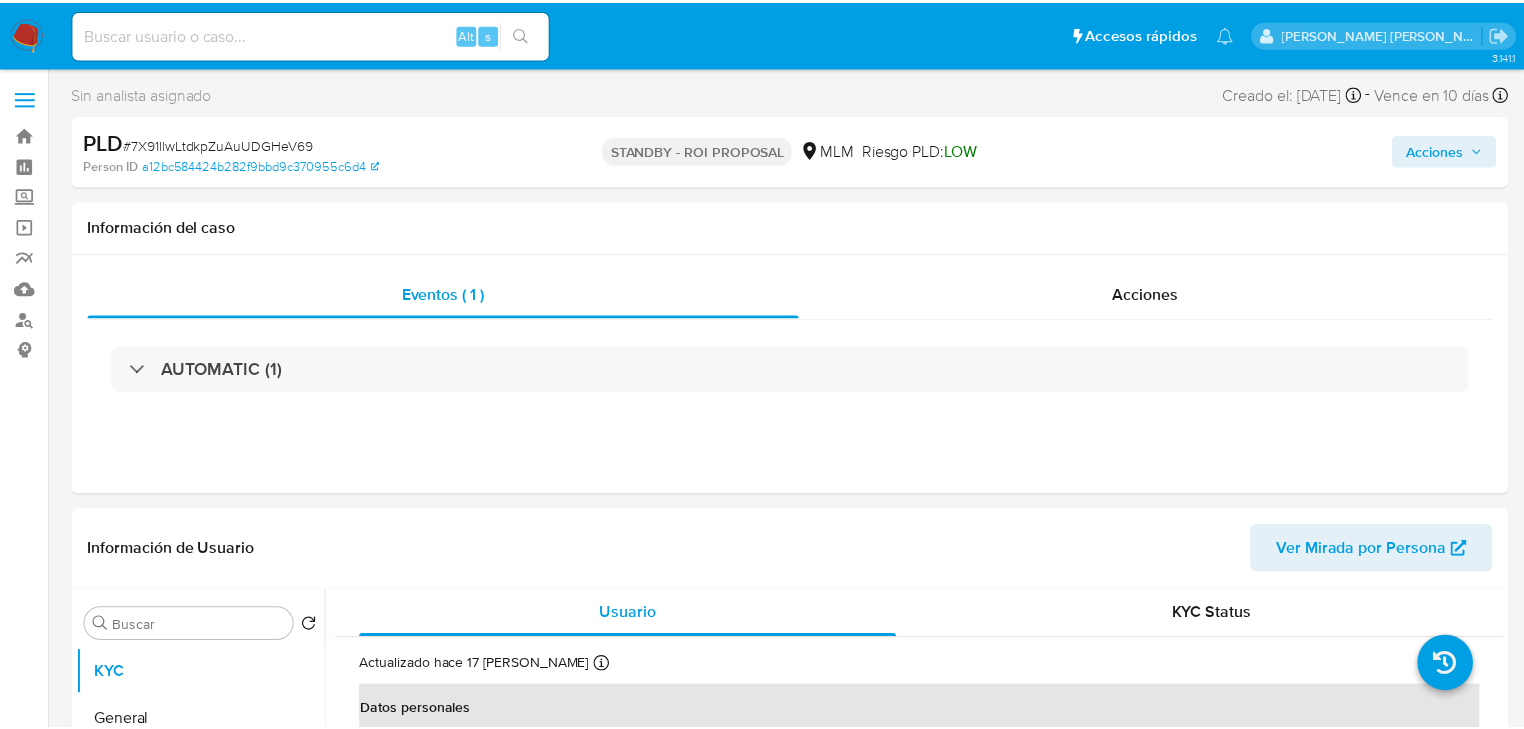 scroll, scrollTop: 0, scrollLeft: 0, axis: both 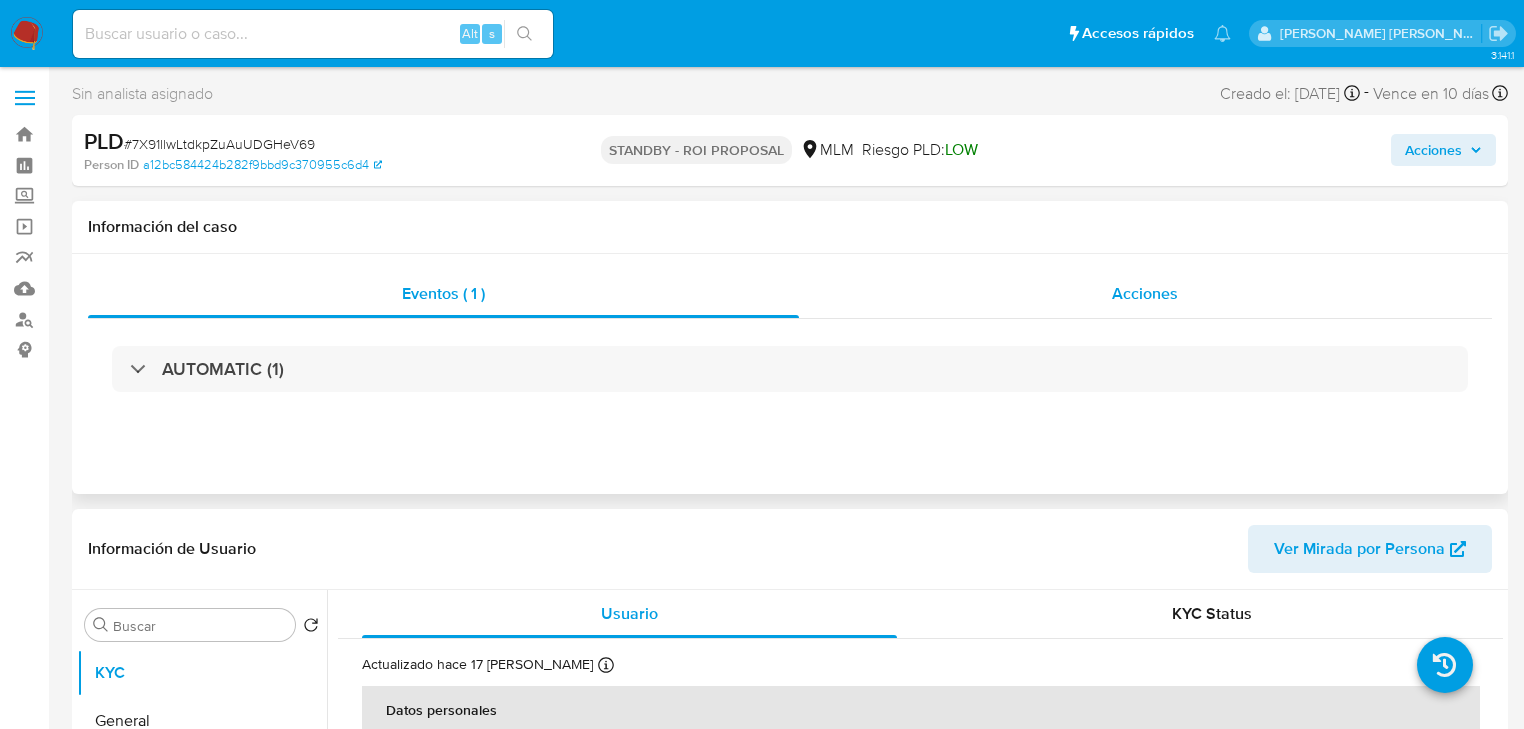 click on "Acciones" at bounding box center (1145, 293) 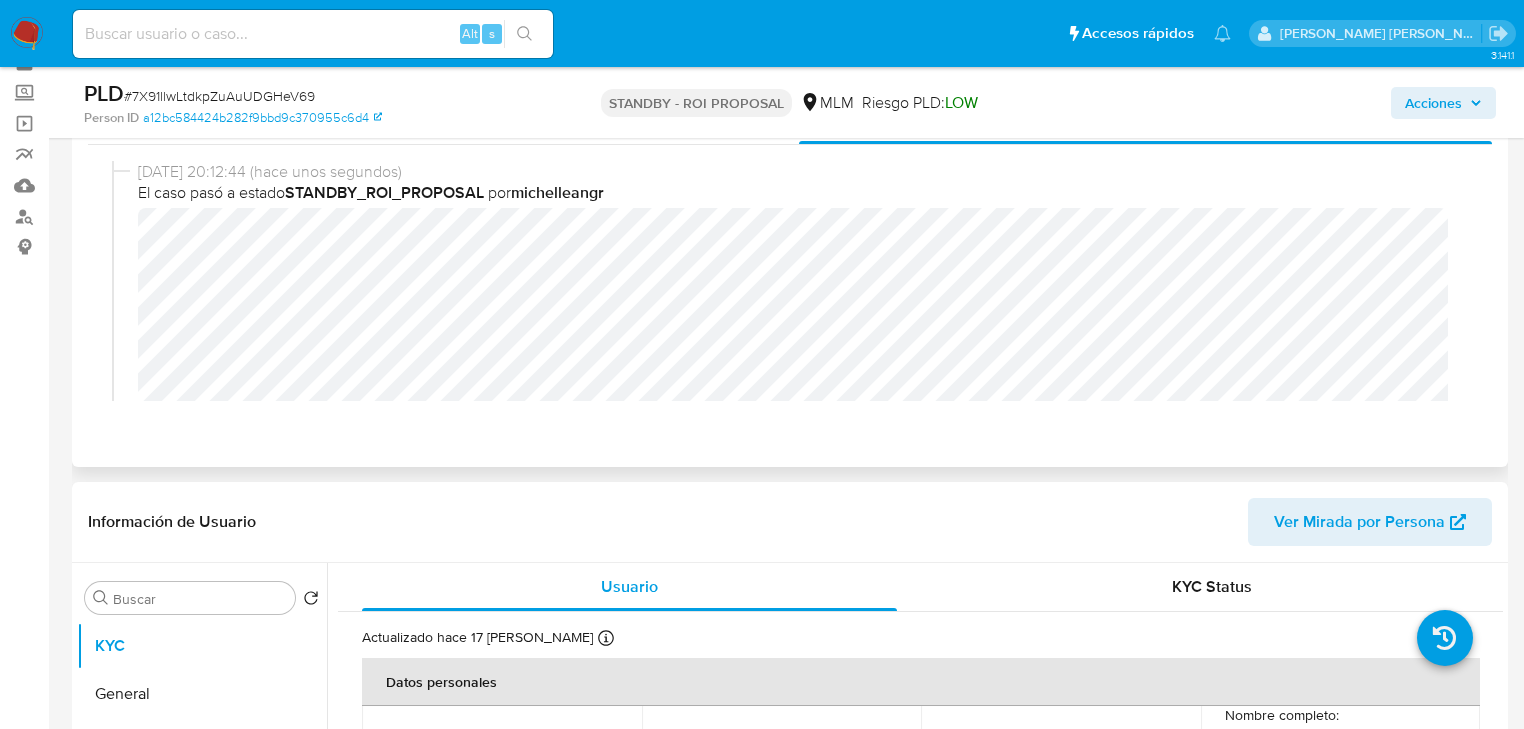 scroll, scrollTop: 160, scrollLeft: 0, axis: vertical 